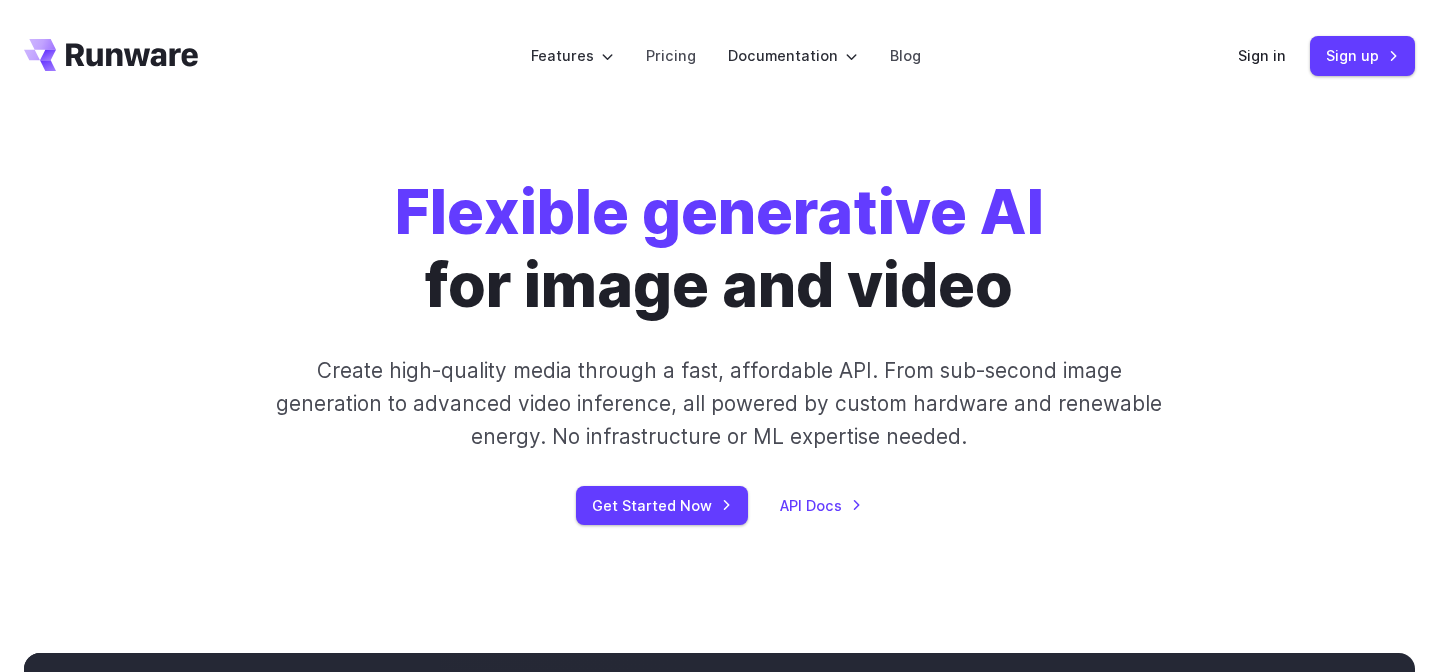 scroll, scrollTop: 0, scrollLeft: 0, axis: both 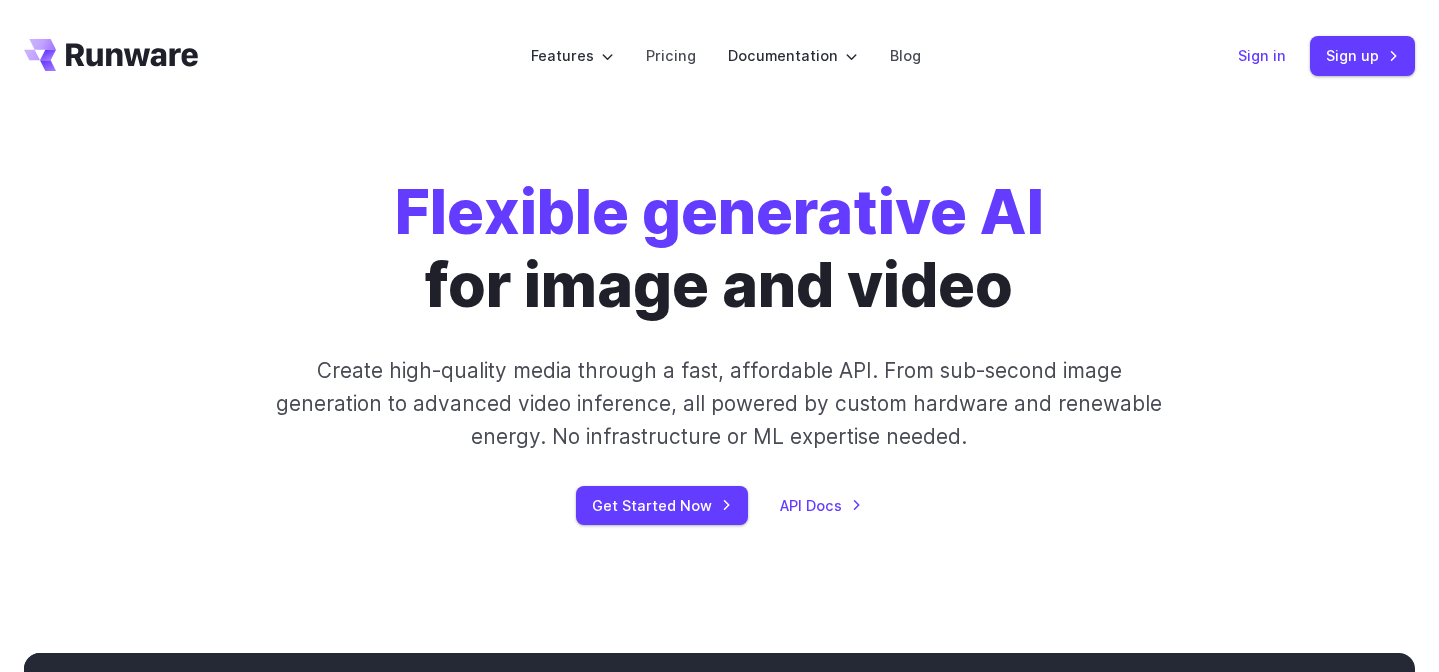 click on "Sign in" at bounding box center [1262, 55] 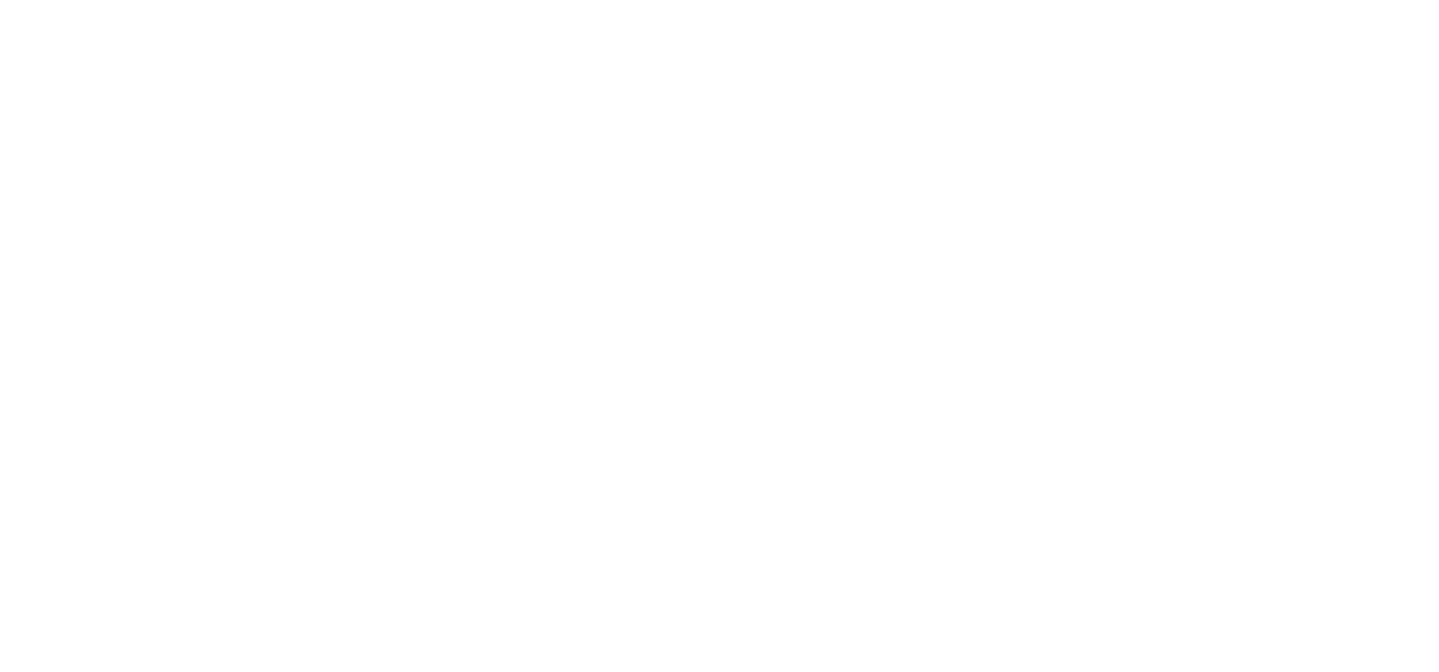 scroll, scrollTop: 0, scrollLeft: 0, axis: both 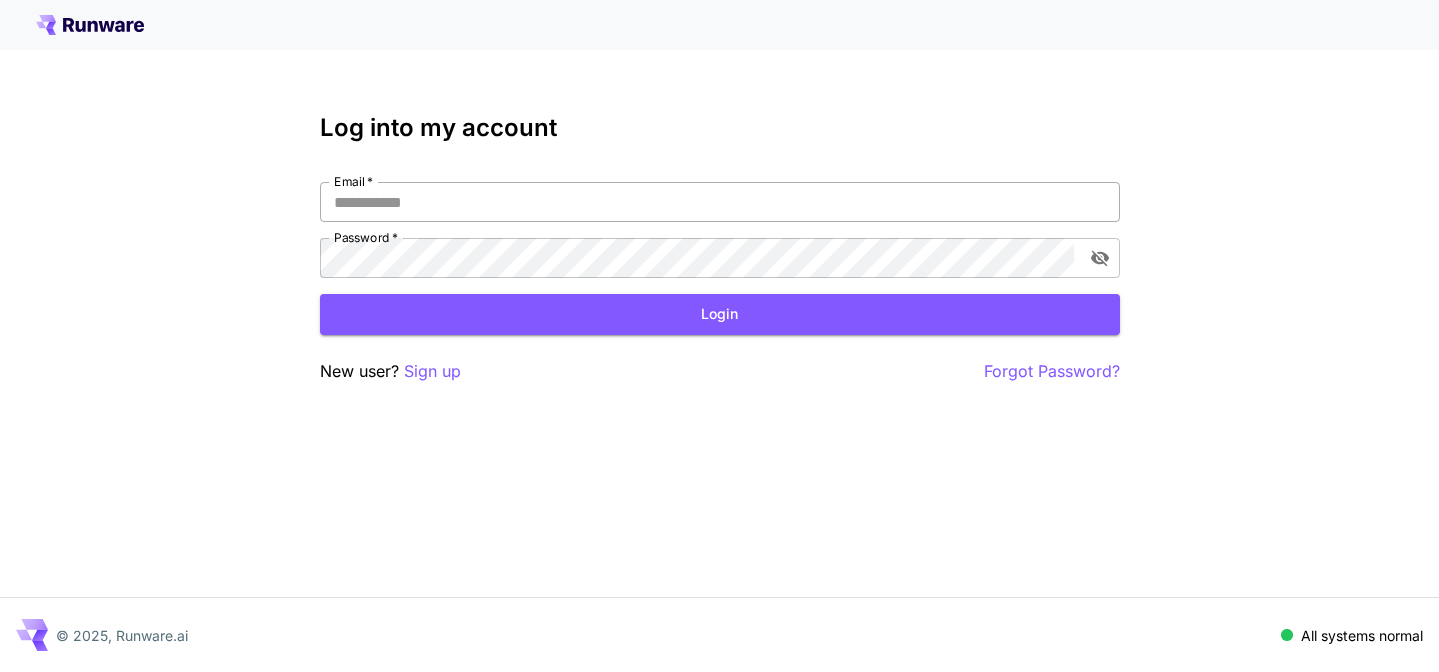 click on "Email   *" at bounding box center [720, 202] 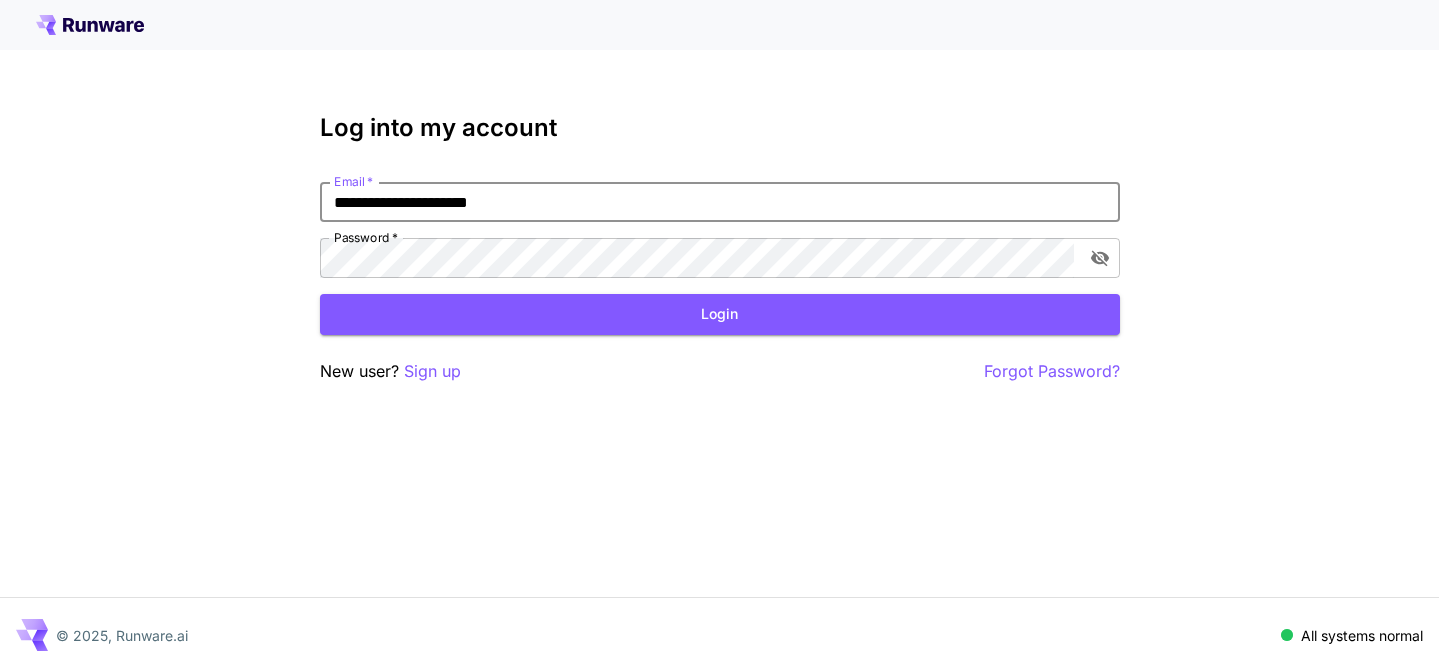 type on "**********" 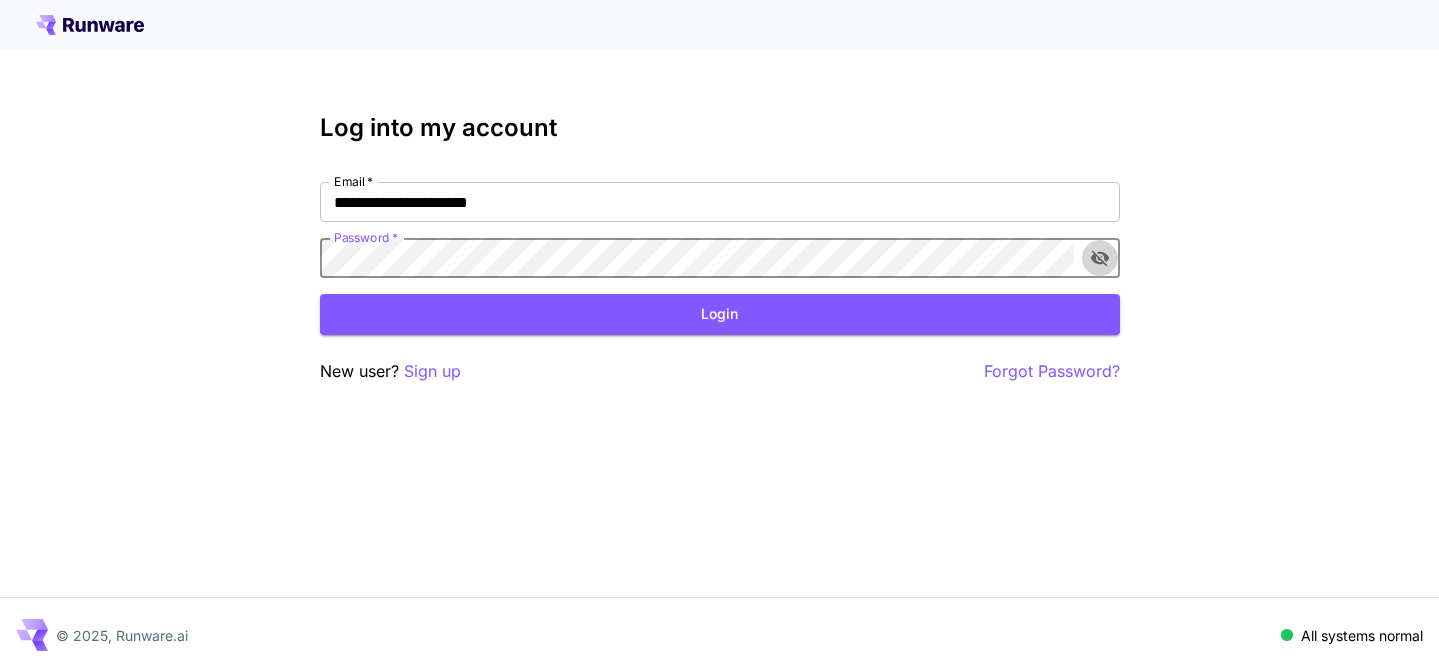 click at bounding box center (1100, 258) 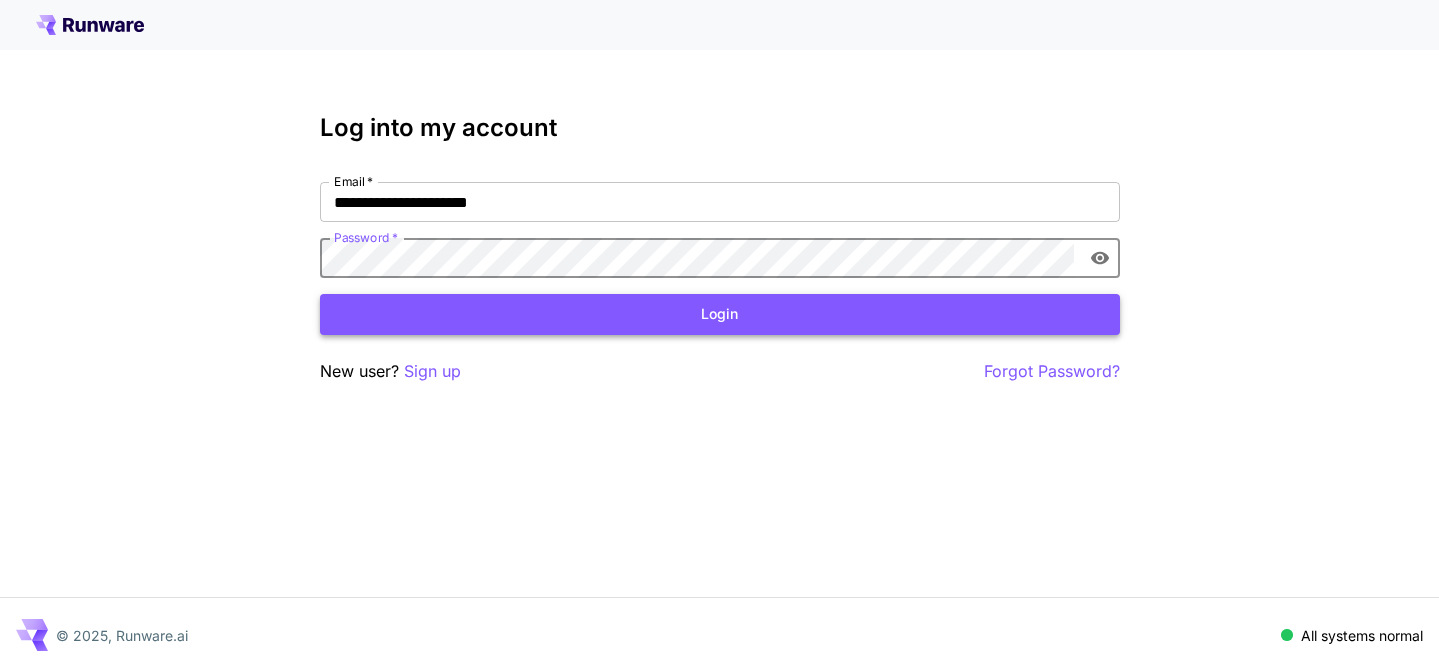 click on "Login" at bounding box center [720, 314] 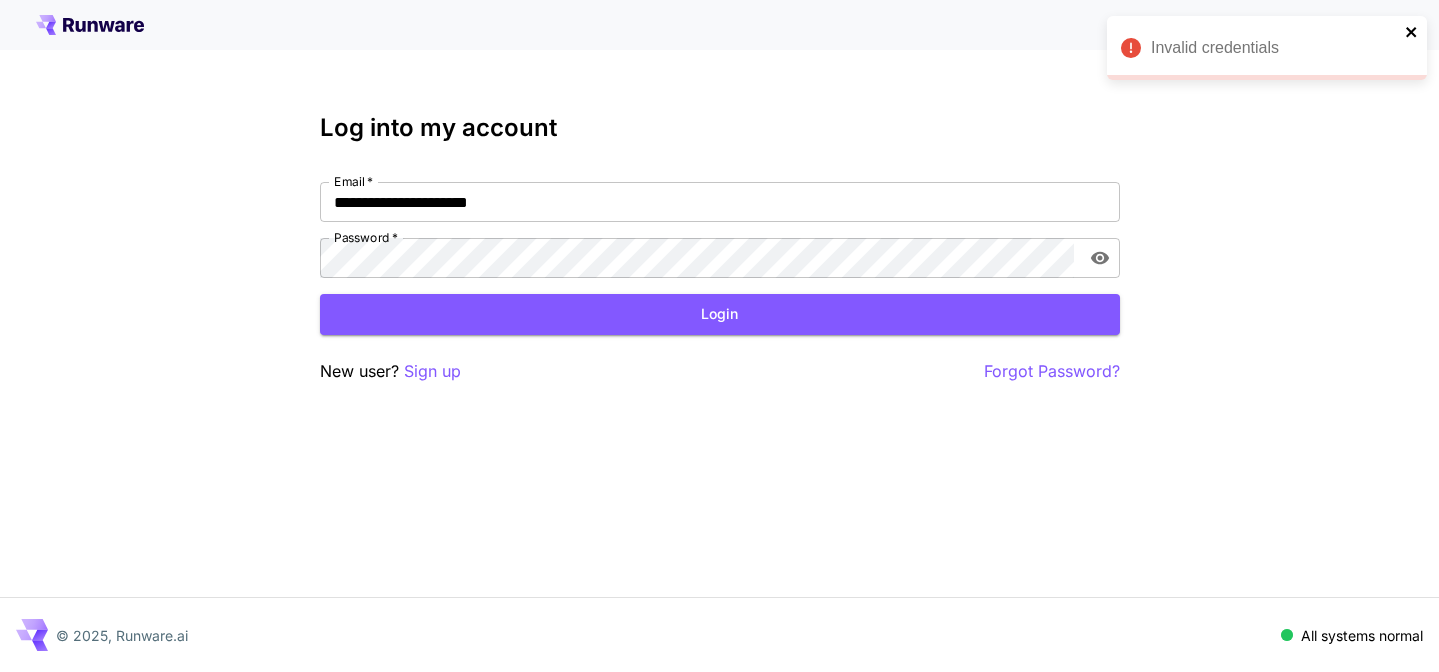 click 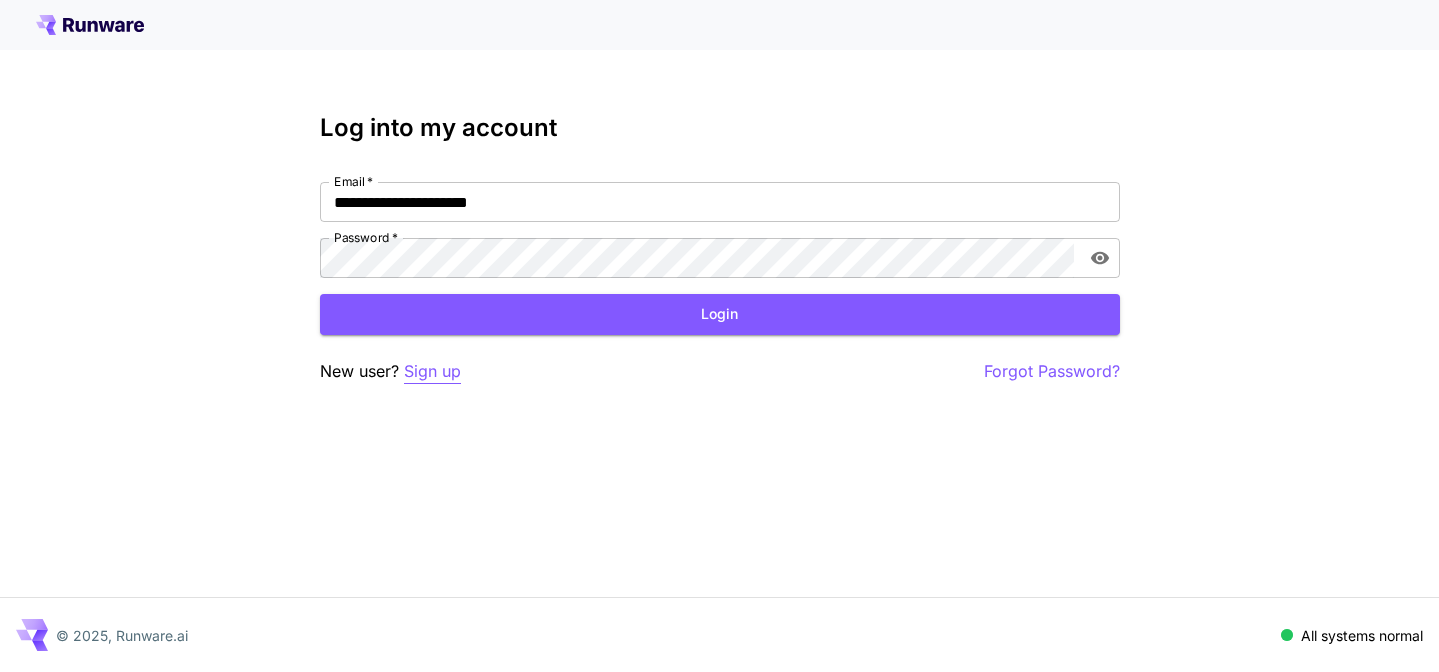 click on "Sign up" at bounding box center (432, 371) 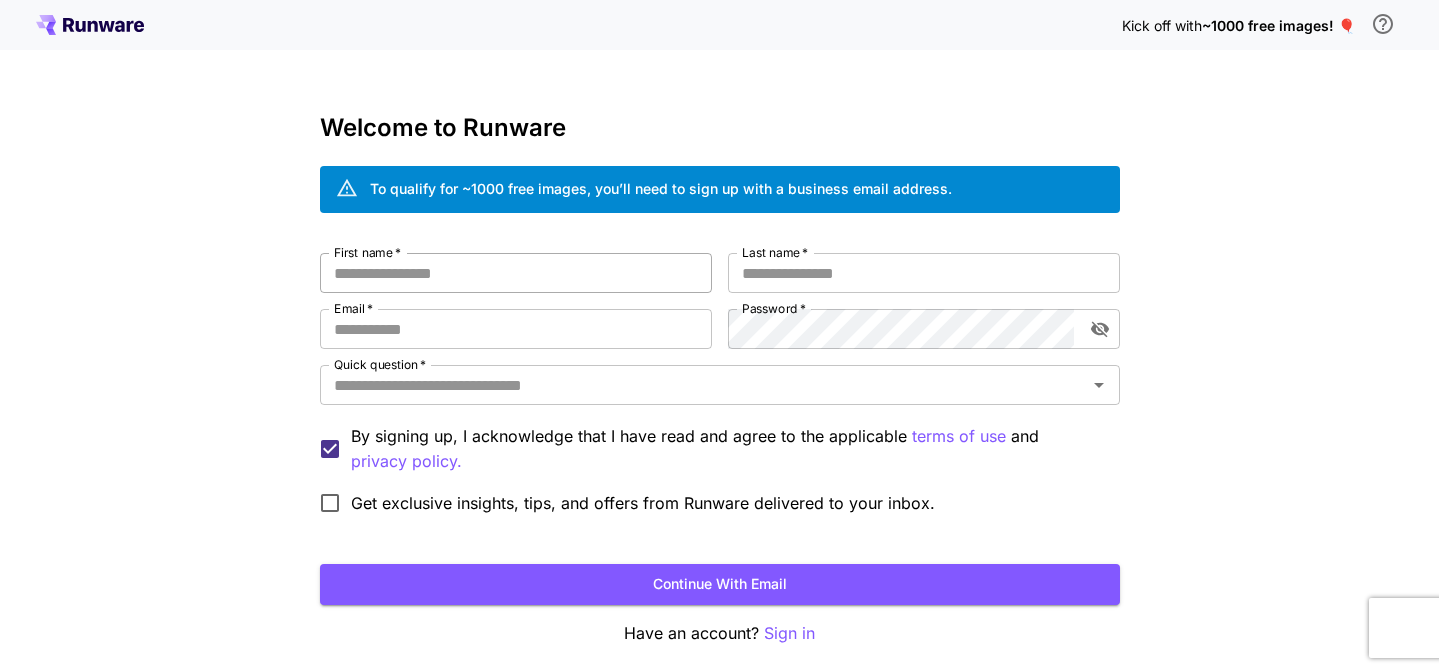 click on "First name   *" at bounding box center [516, 273] 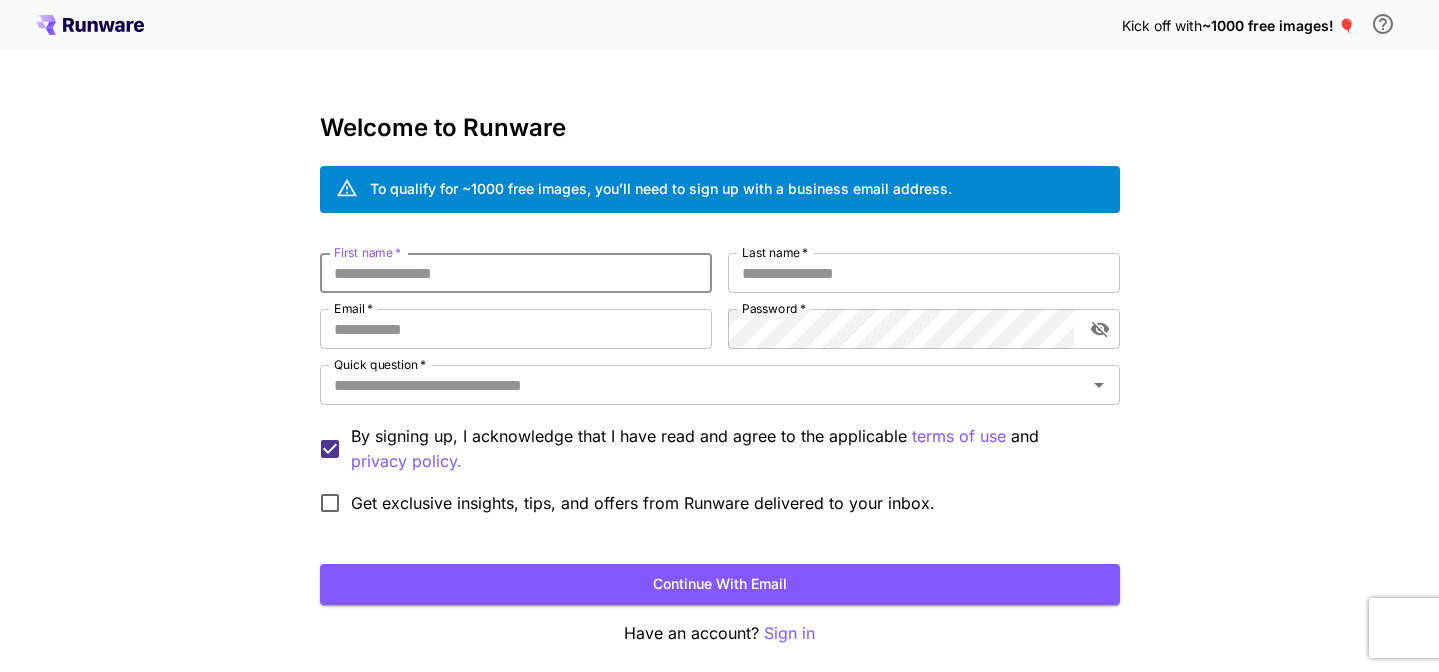 type on "*" 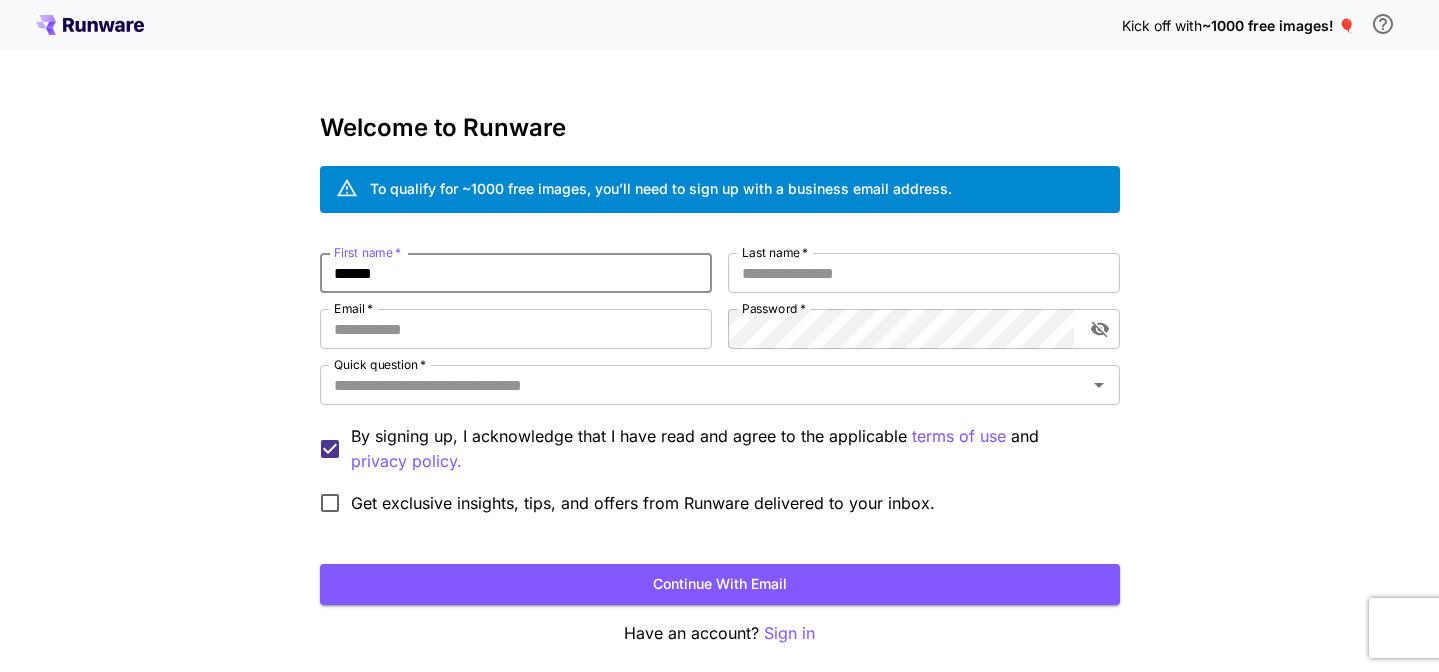 type on "******" 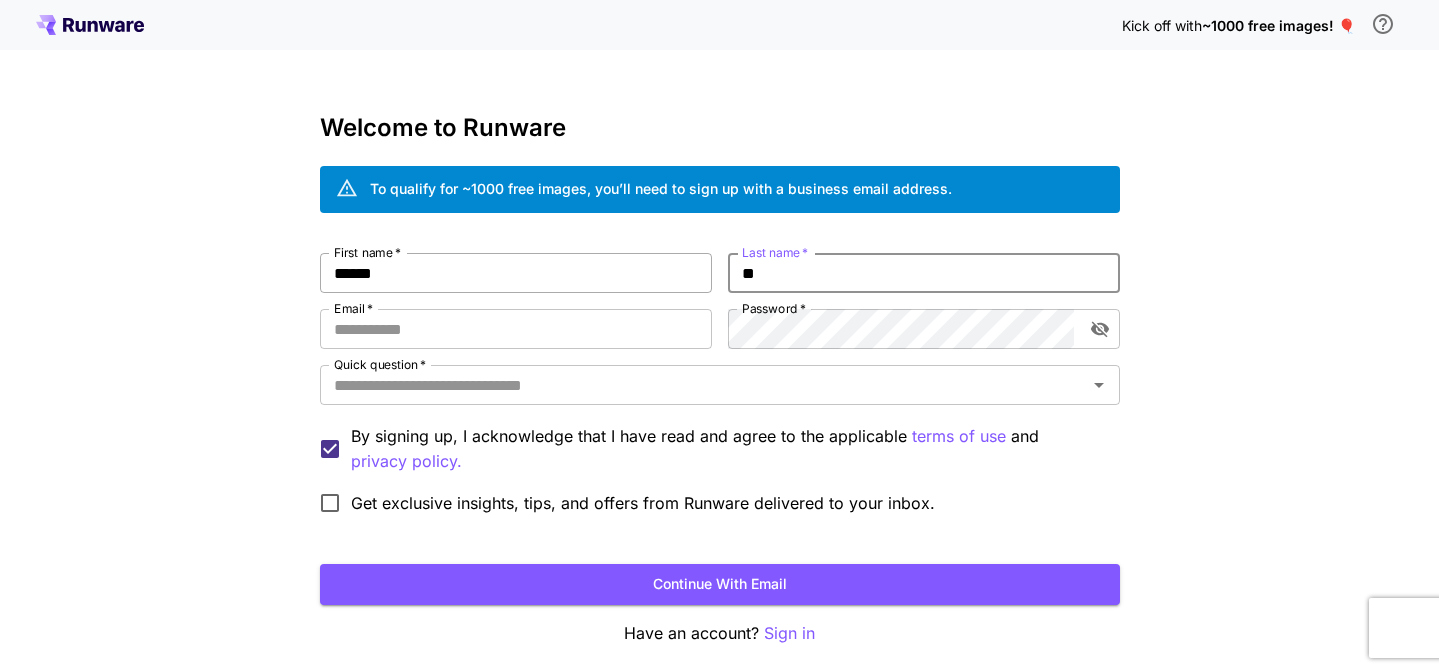 type on "*" 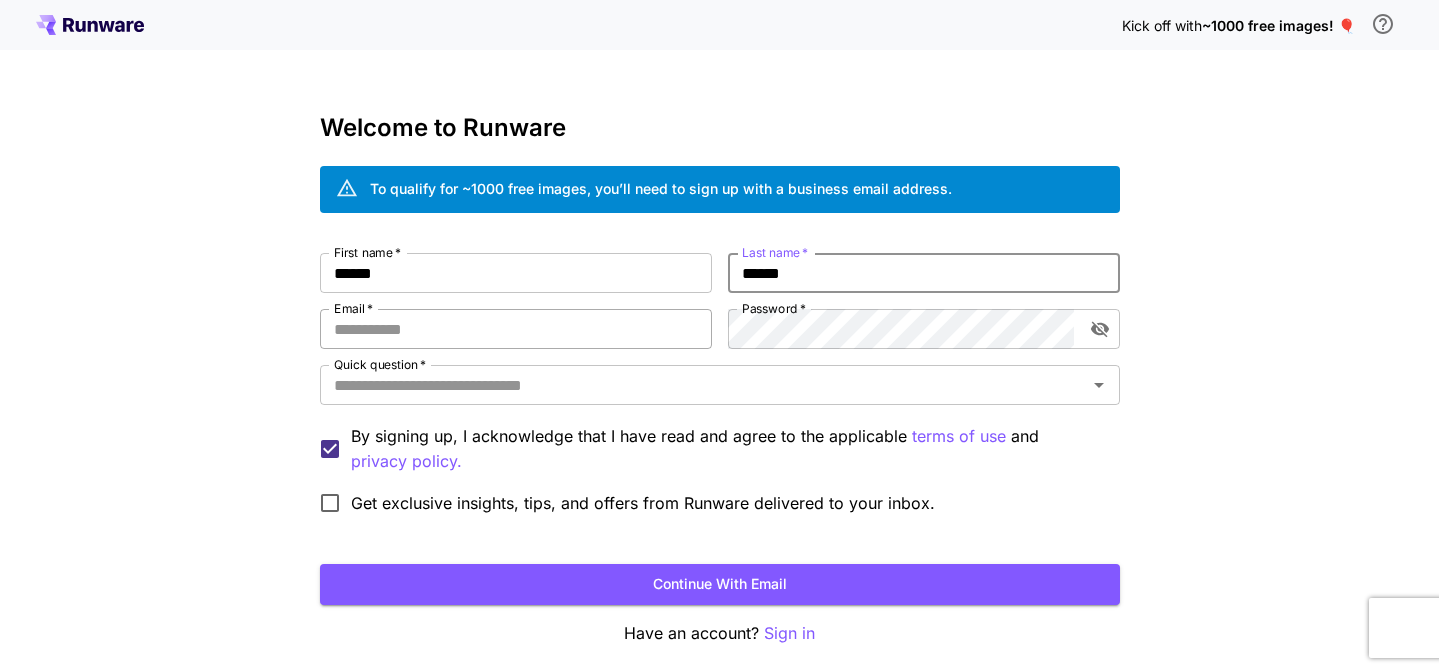type on "******" 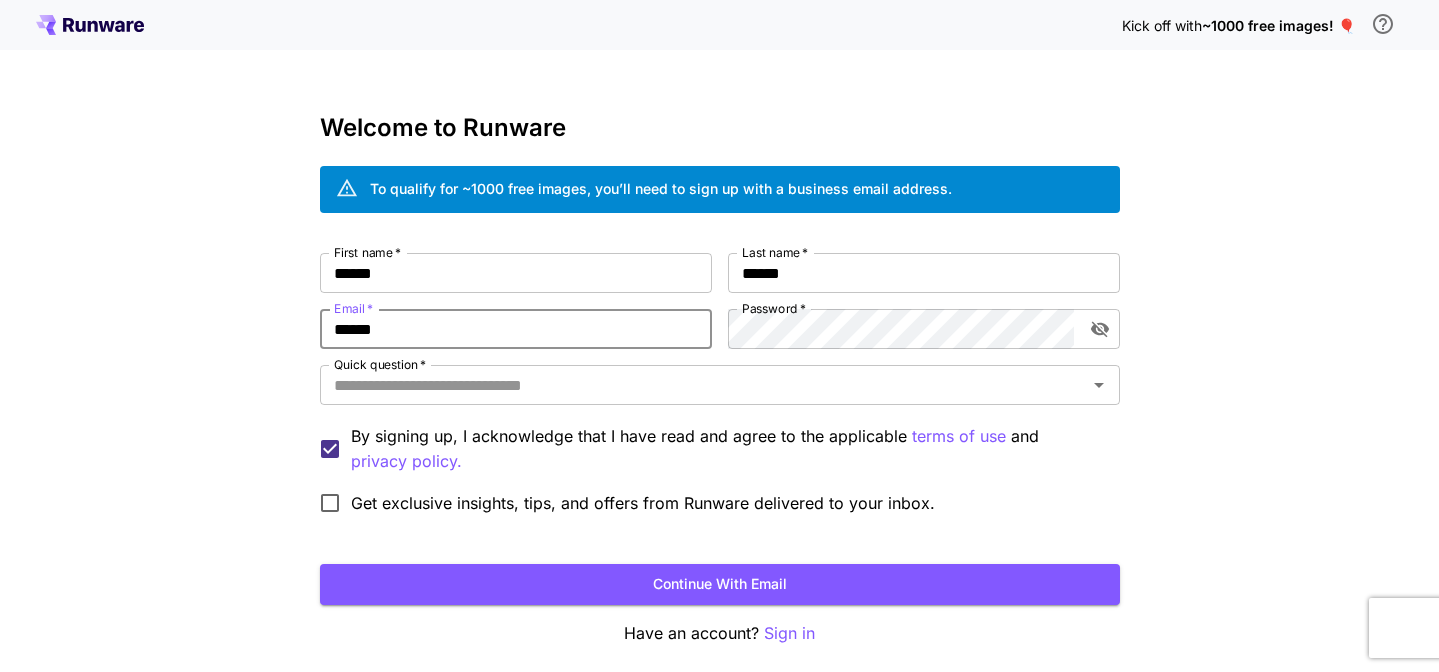 type on "**********" 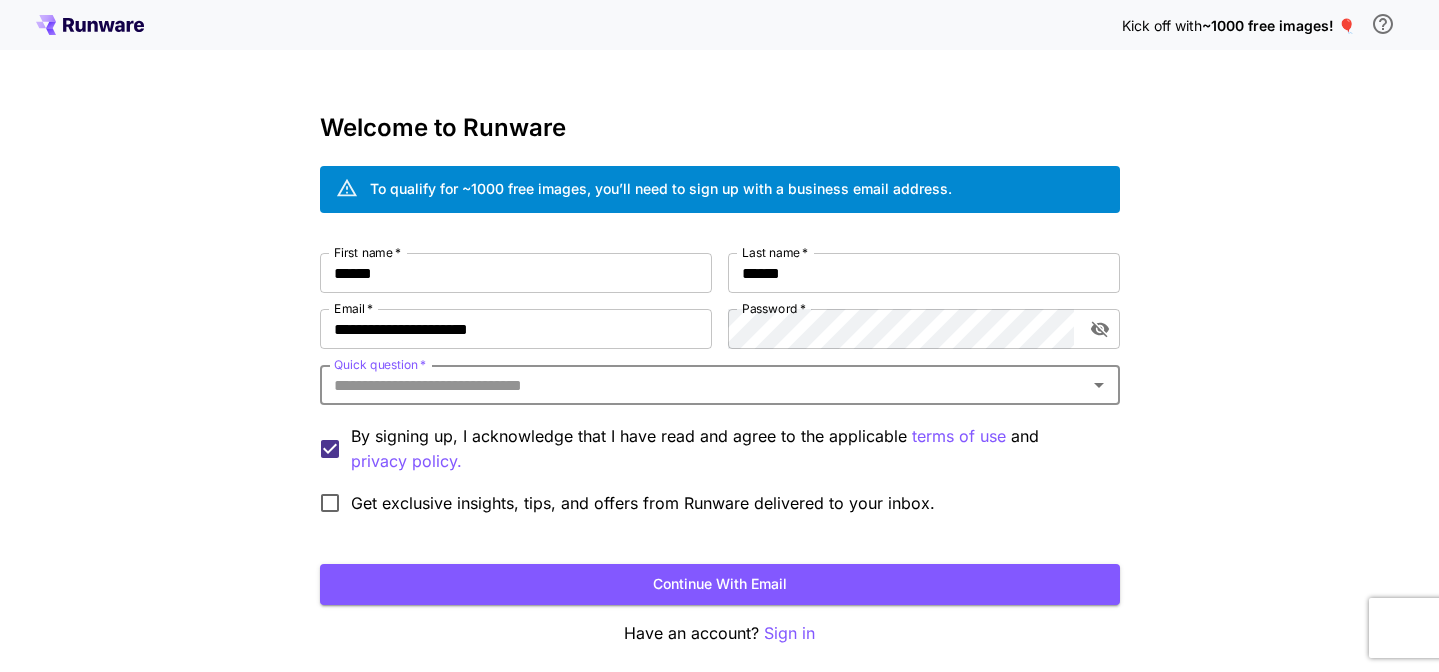 click on "Quick question   *" at bounding box center [703, 385] 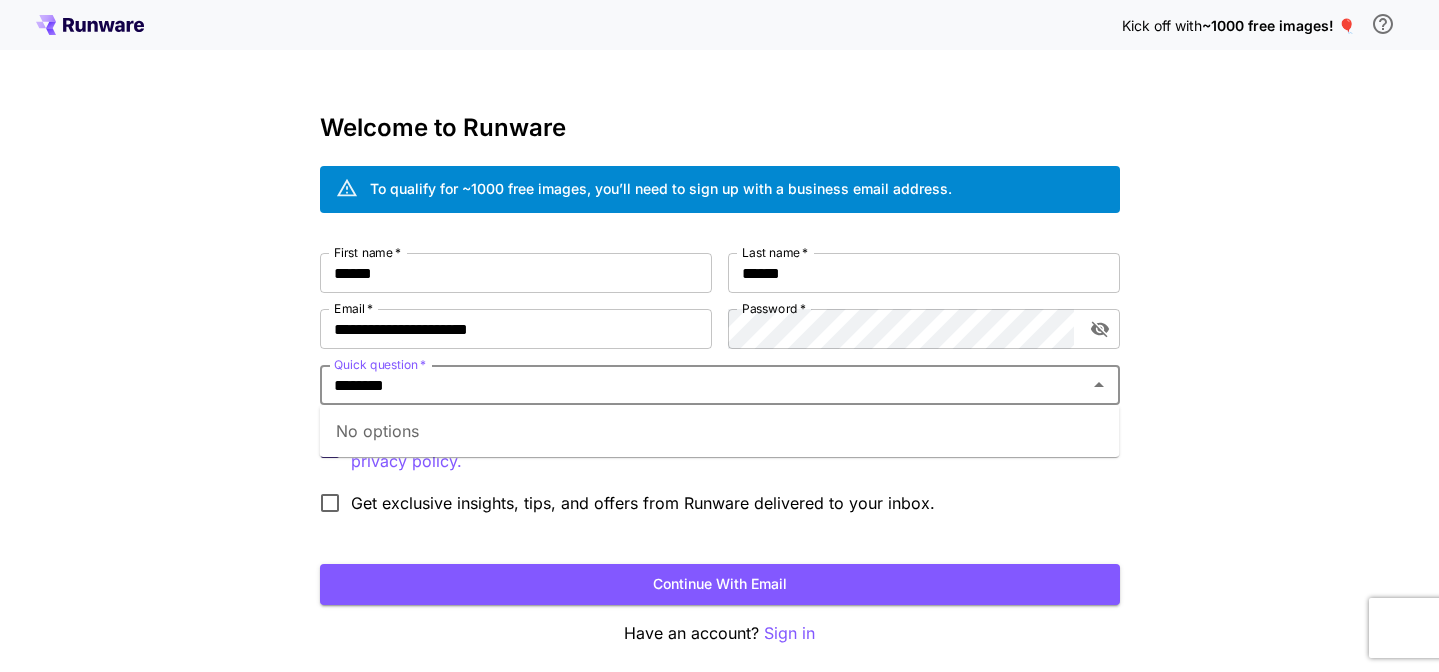type on "********" 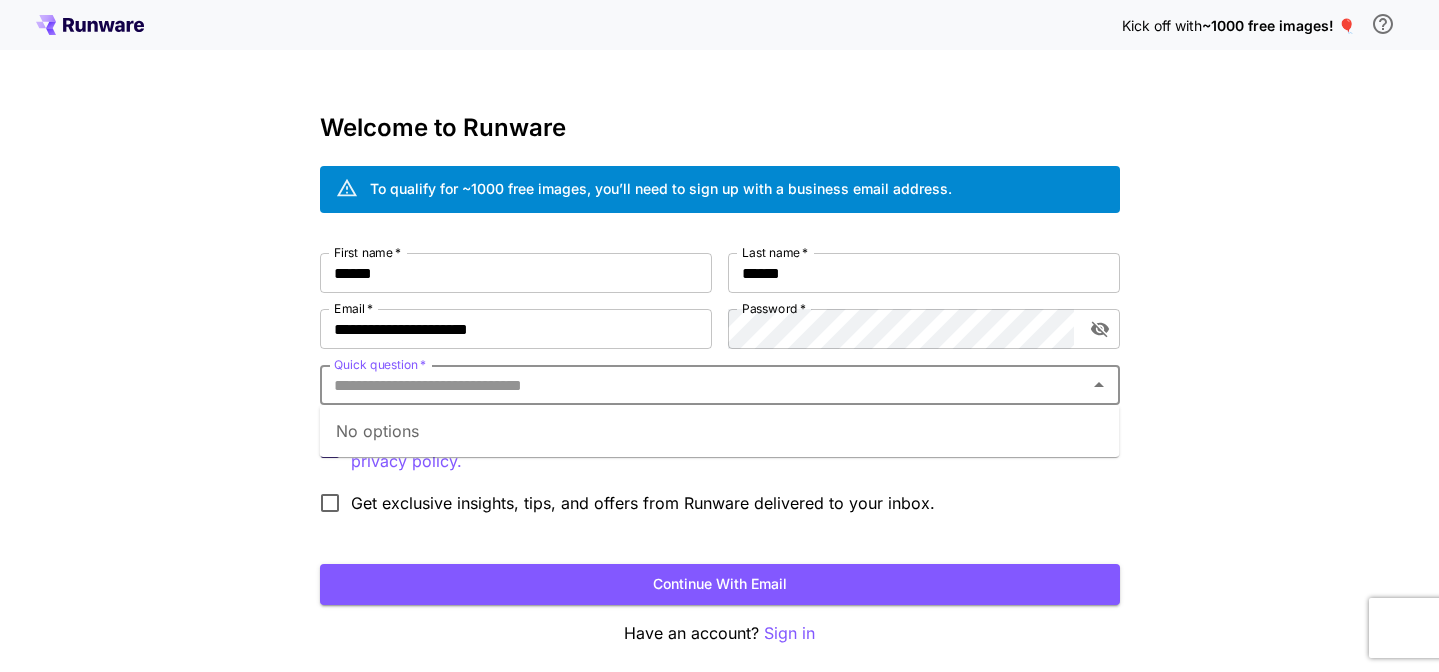 click on "**********" at bounding box center (719, 376) 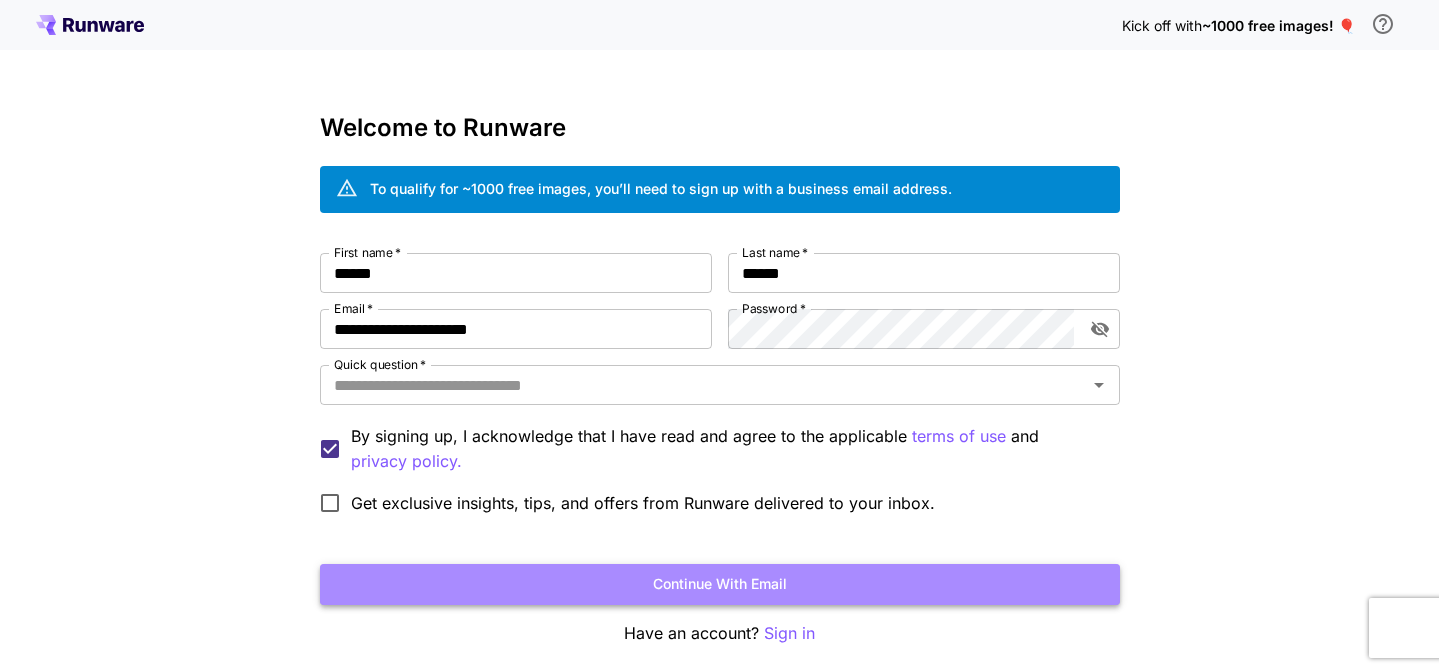 click on "Continue with email" at bounding box center [720, 584] 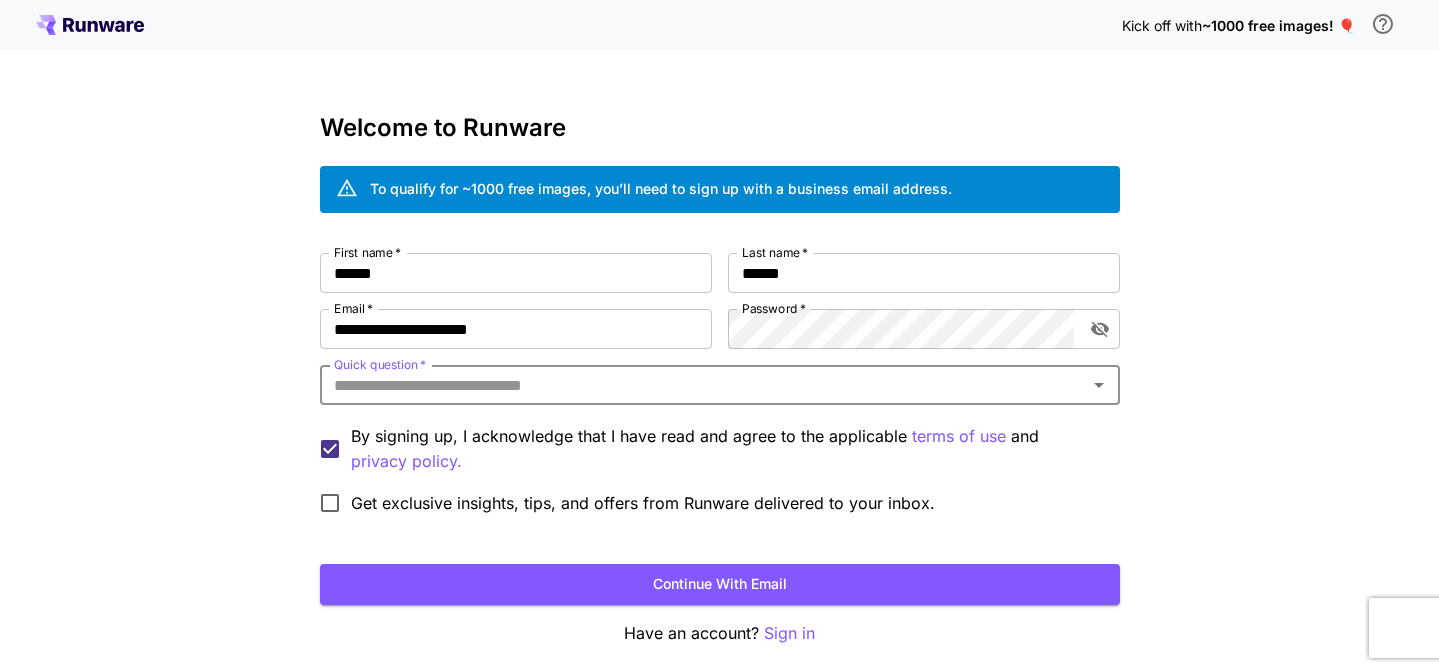 click on "Quick question   *" at bounding box center [703, 385] 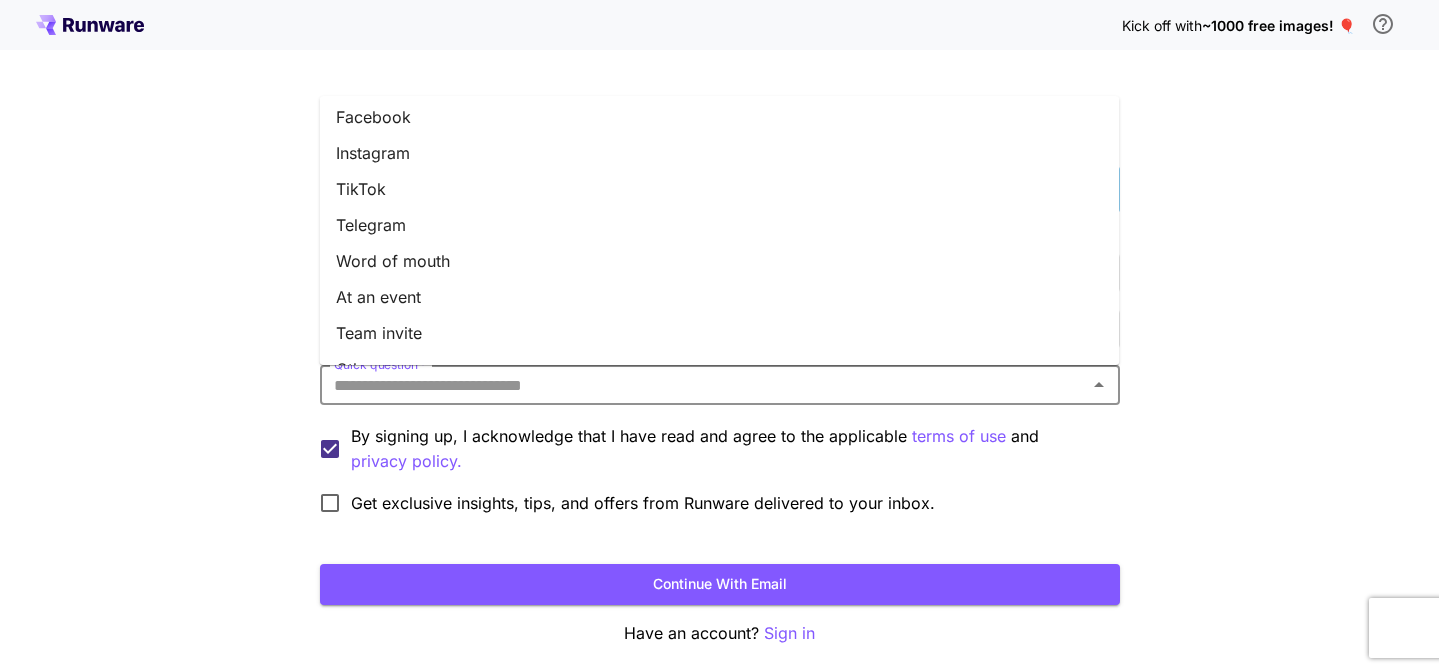 scroll, scrollTop: 287, scrollLeft: 0, axis: vertical 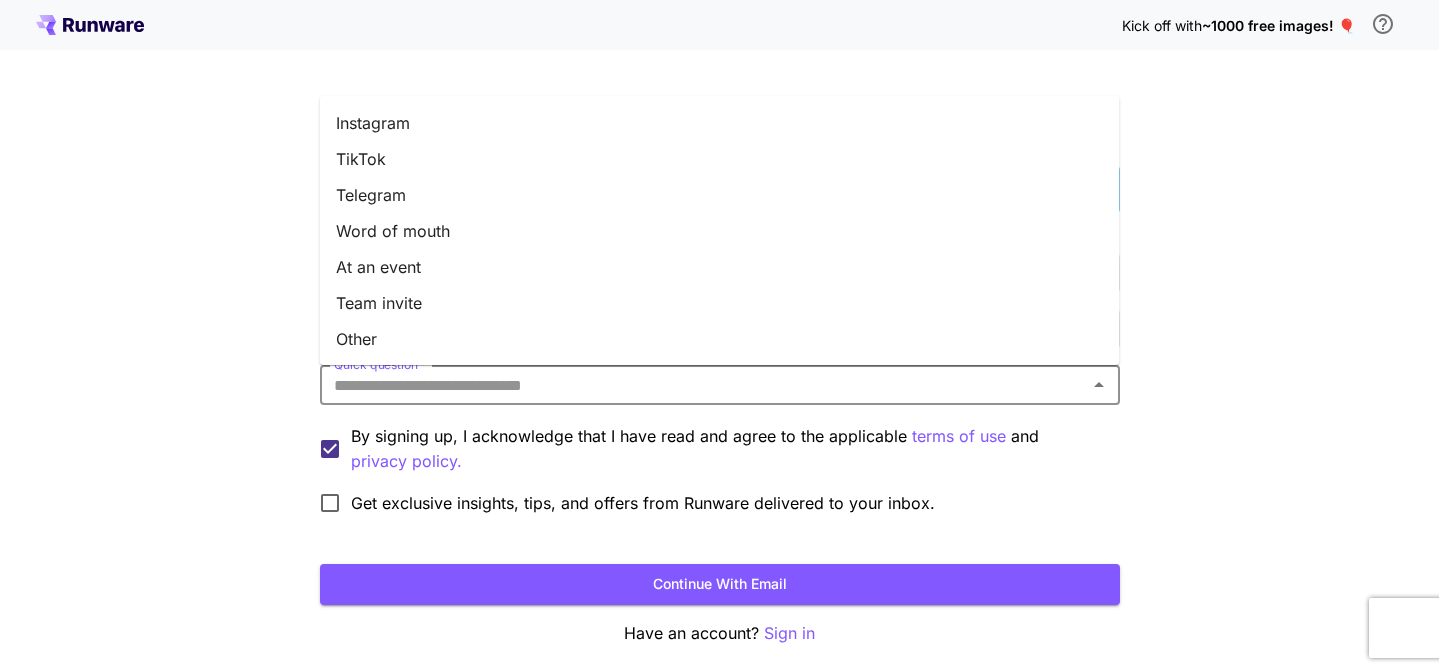 click on "Other" at bounding box center (720, 339) 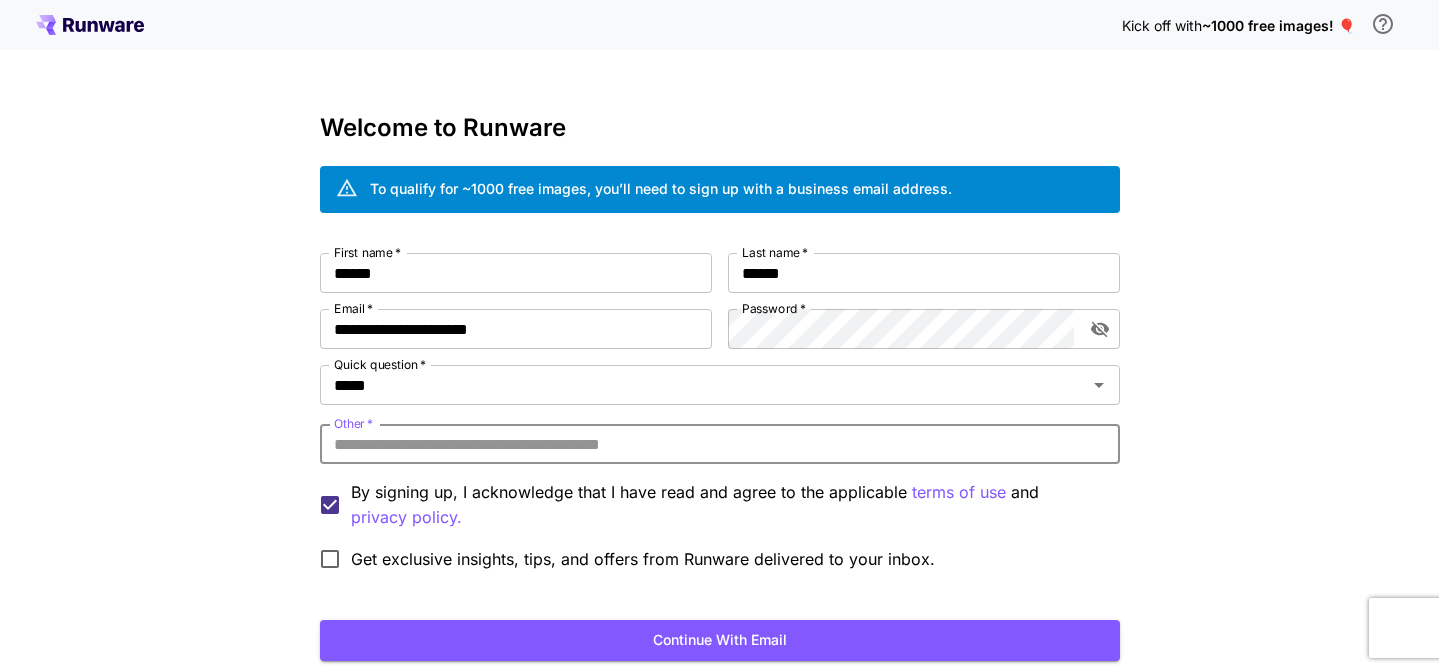 click on "Other   *" at bounding box center (720, 444) 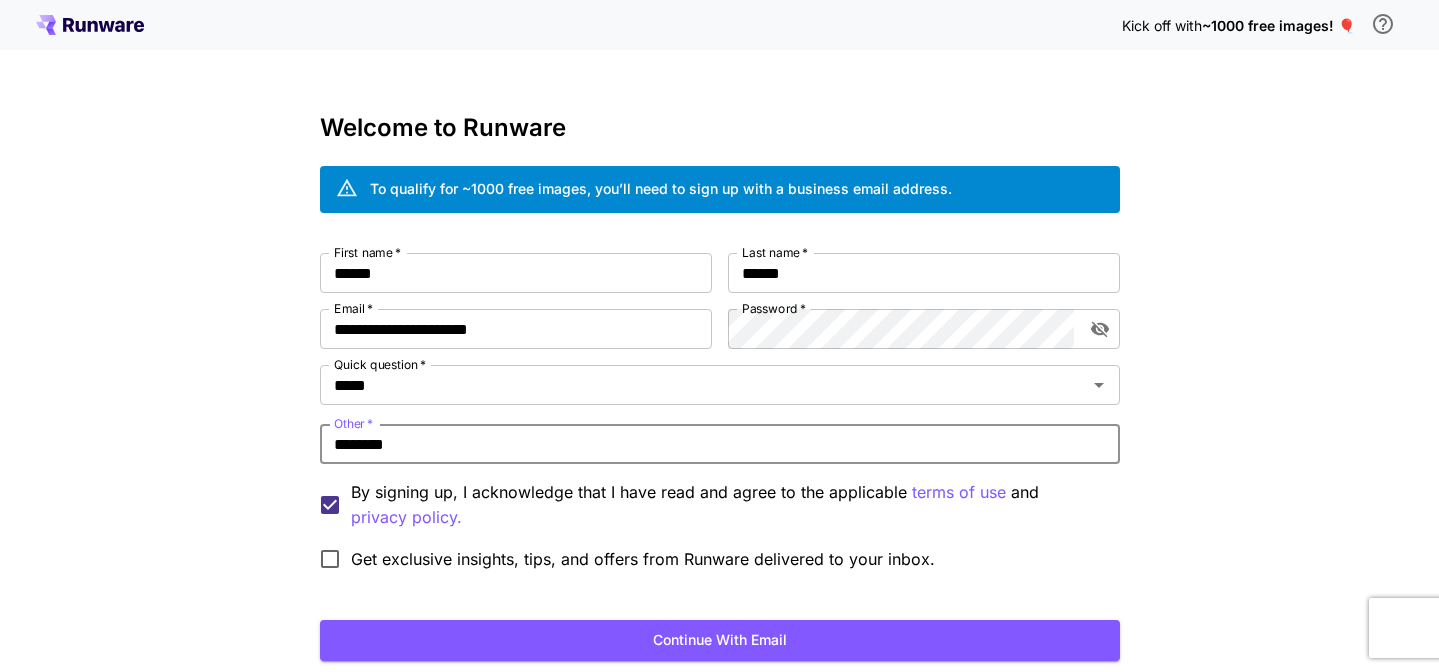 type on "********" 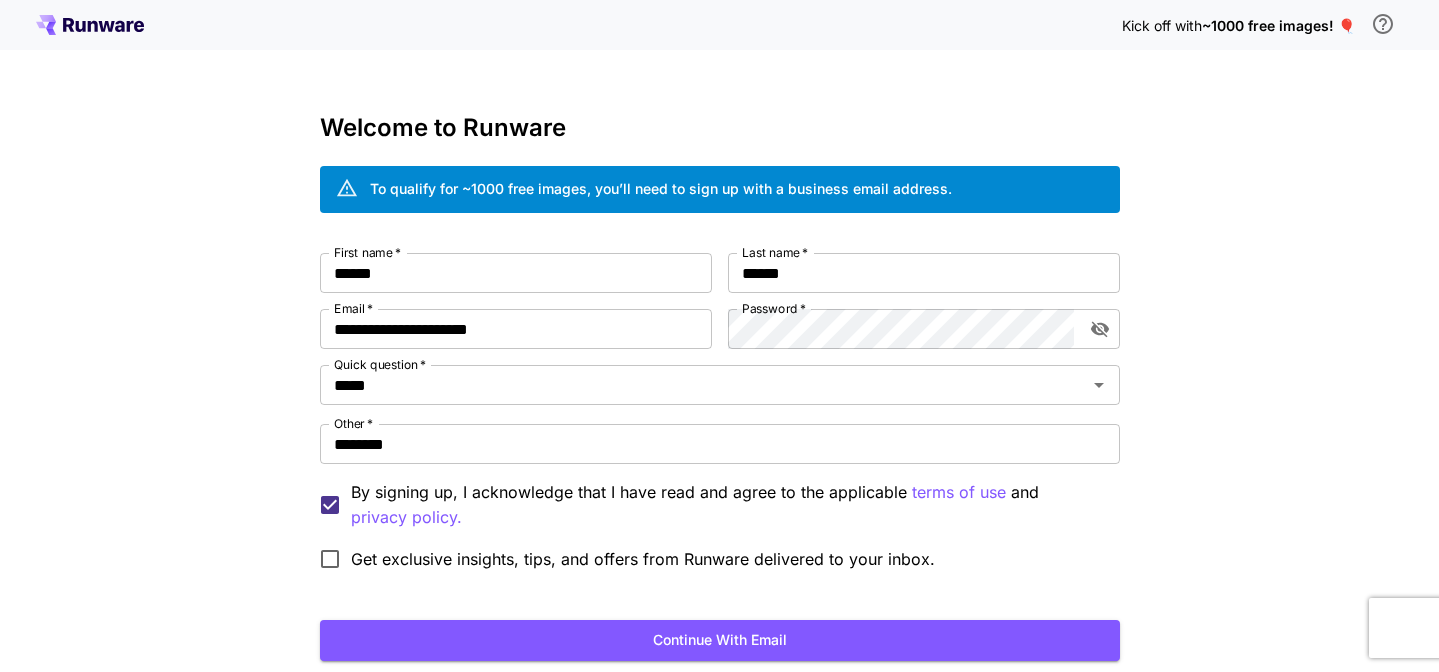 click on "**********" at bounding box center [720, 457] 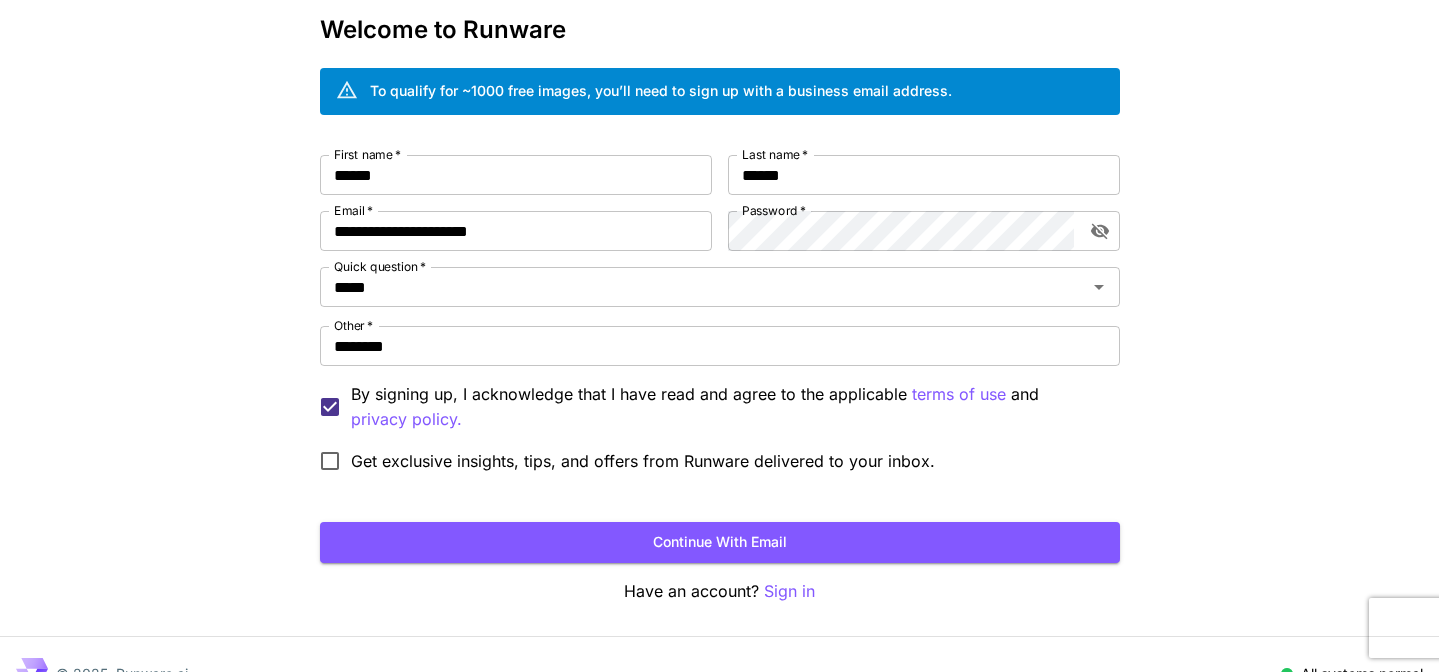 scroll, scrollTop: 131, scrollLeft: 0, axis: vertical 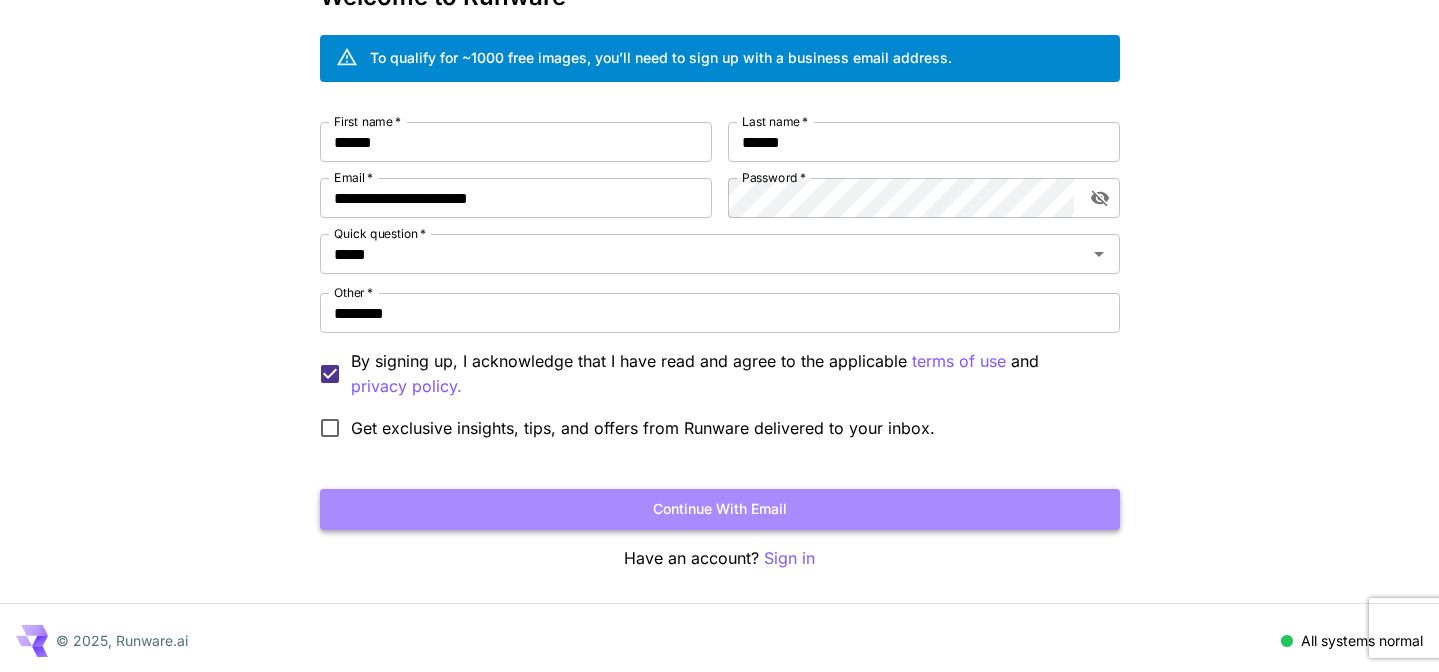 click on "Continue with email" at bounding box center [720, 509] 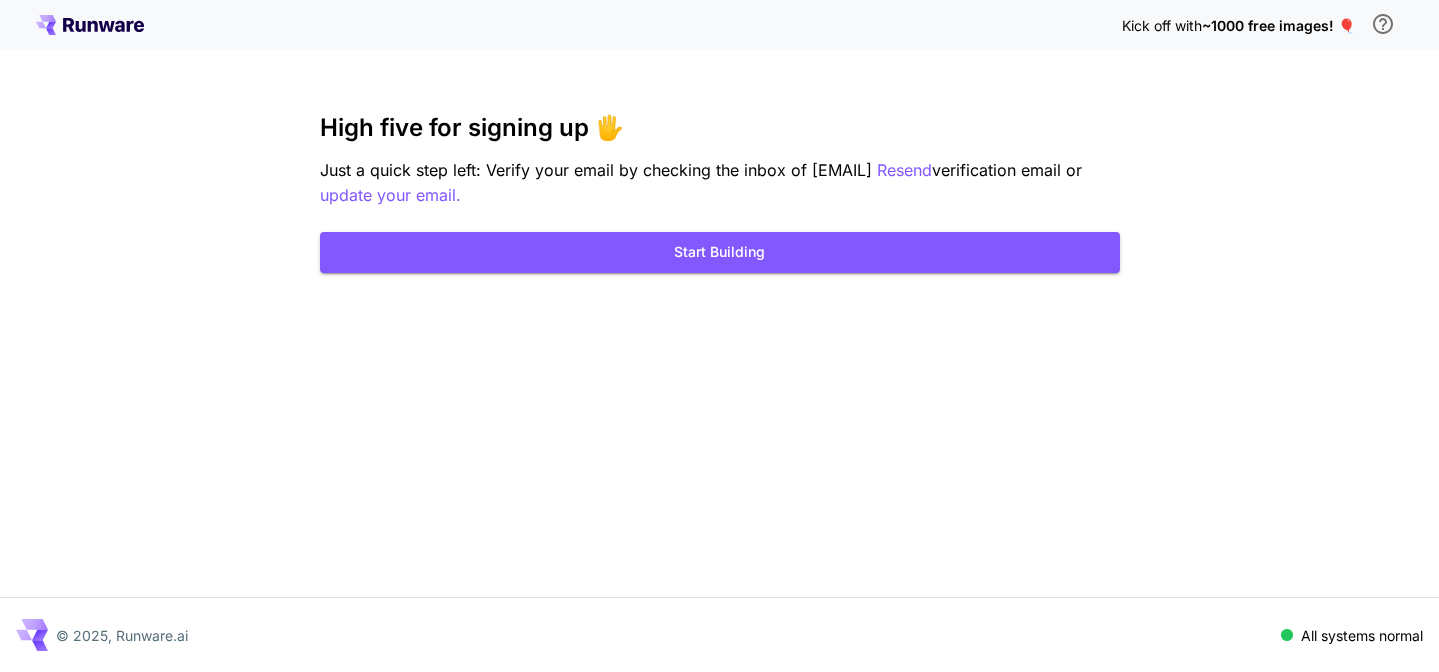 scroll, scrollTop: 0, scrollLeft: 0, axis: both 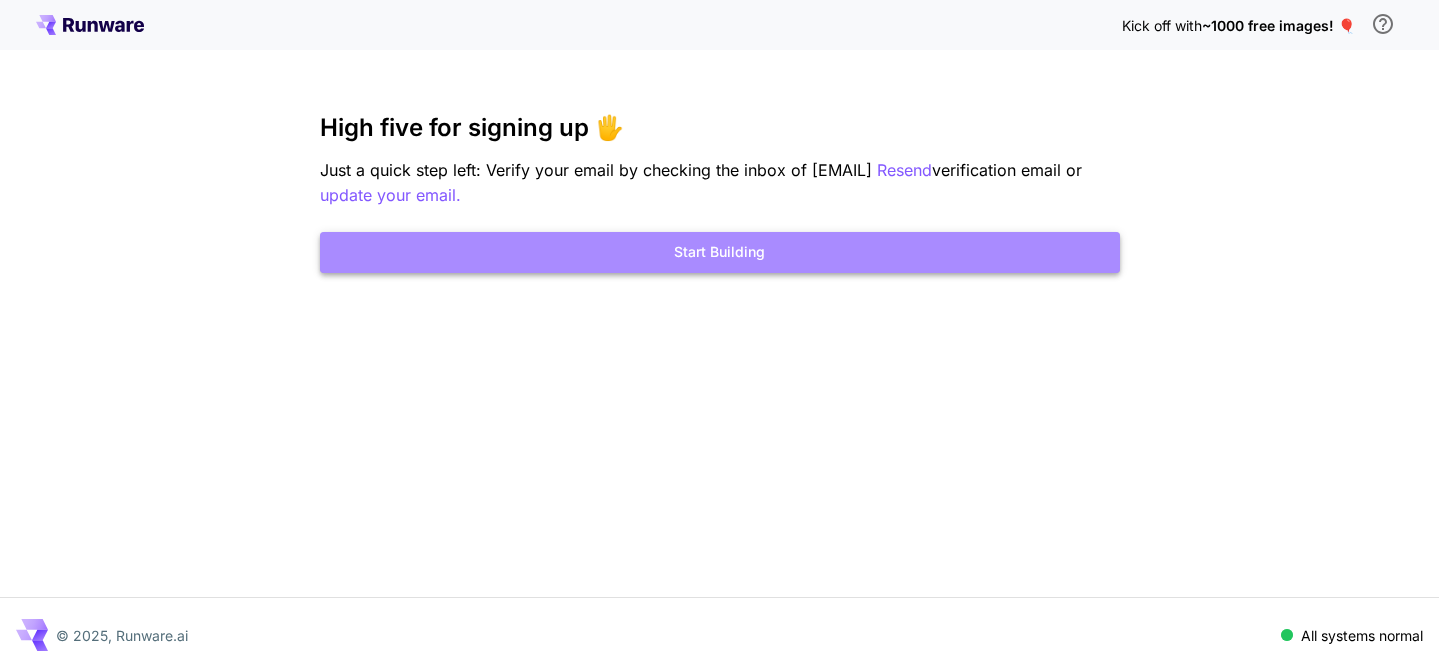 click on "Start Building" at bounding box center [720, 252] 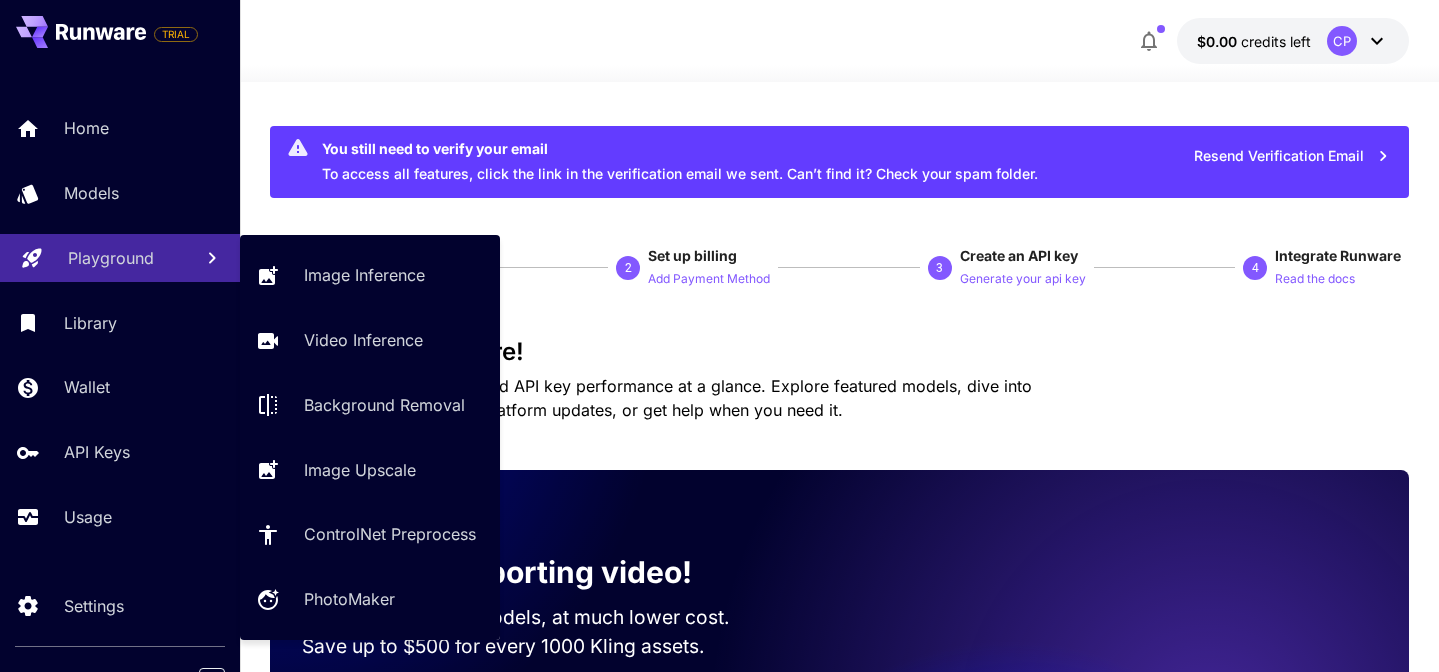 click on "Playground" at bounding box center [111, 258] 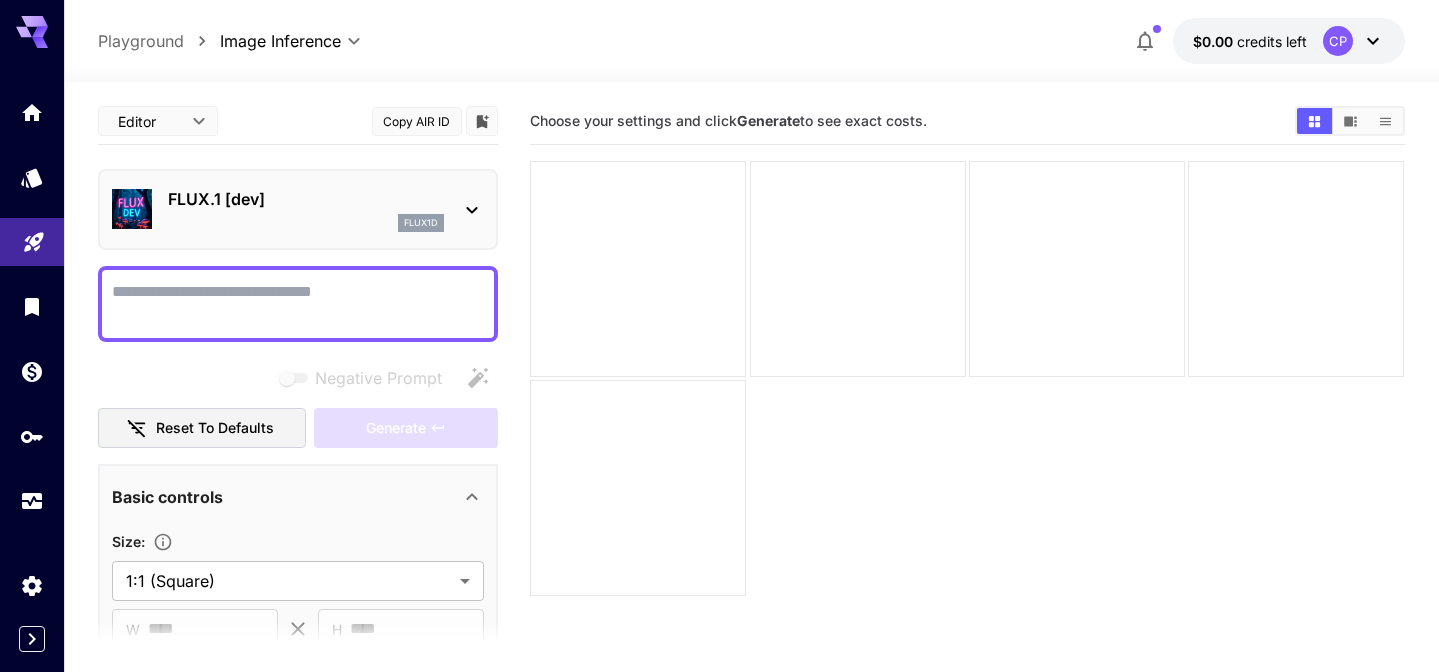 click 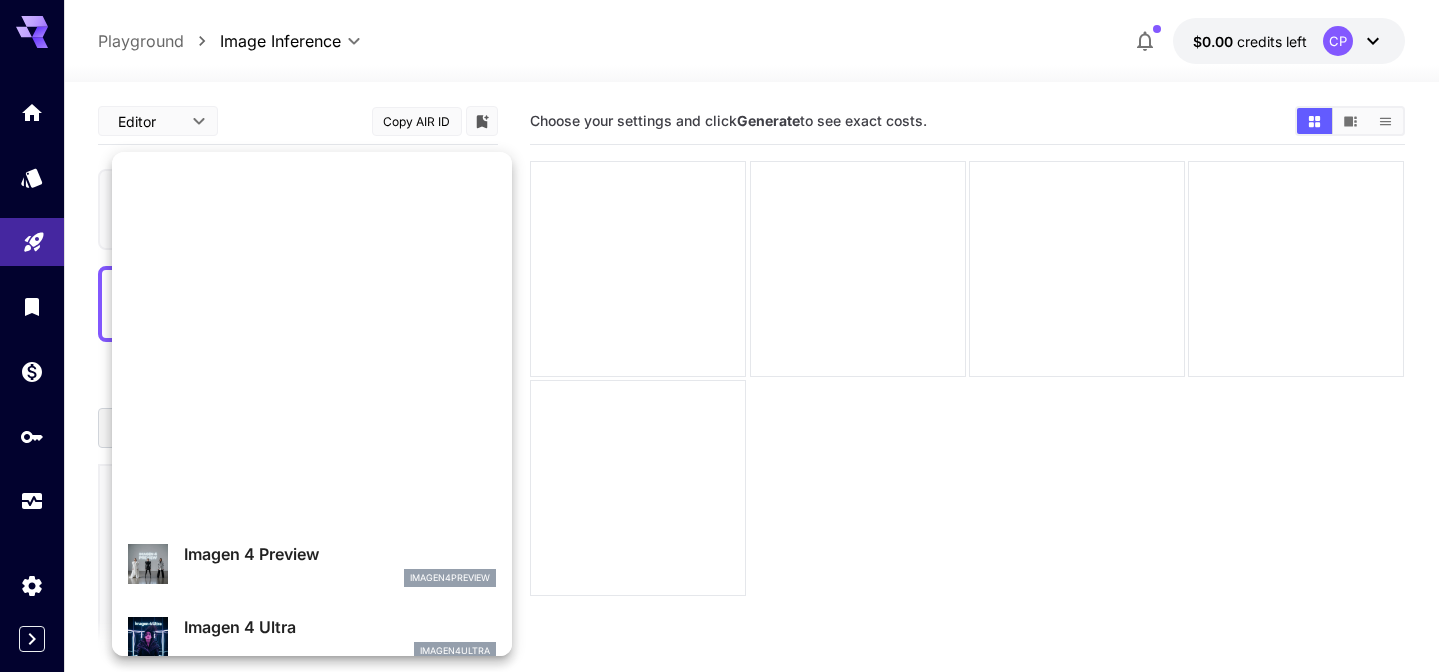 scroll, scrollTop: 0, scrollLeft: 0, axis: both 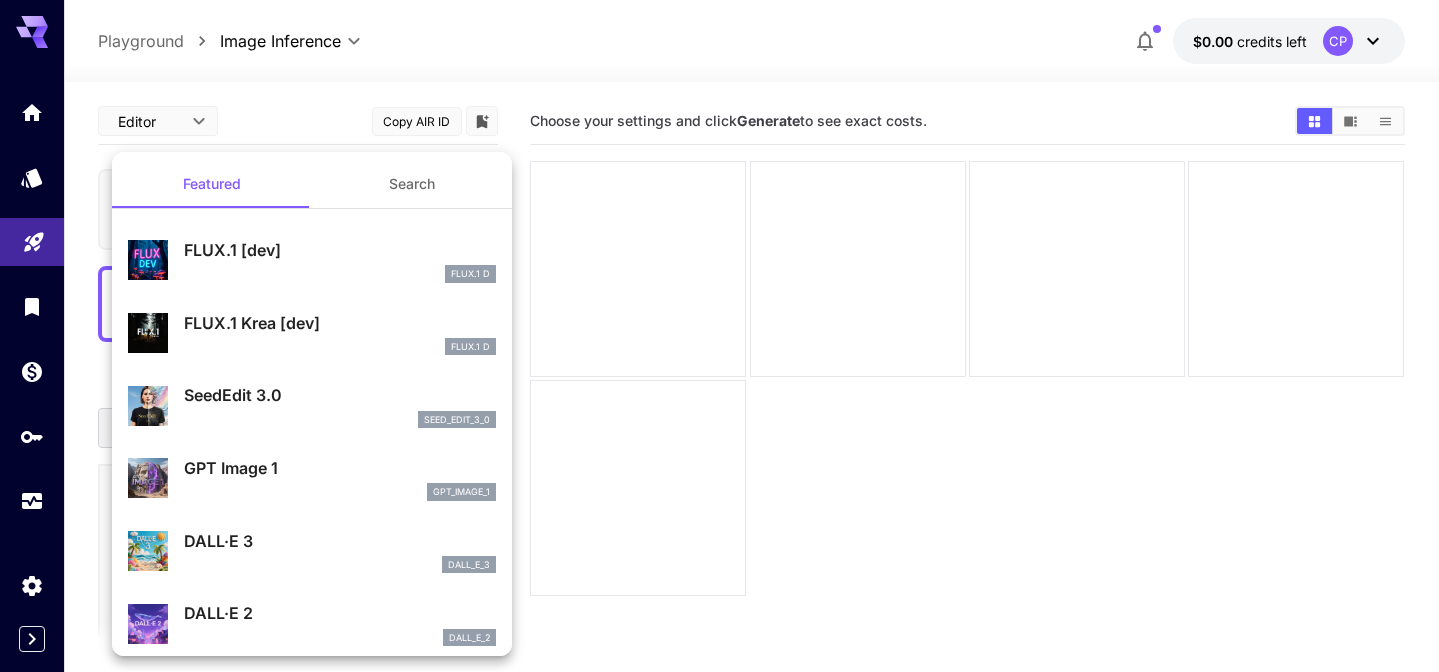 click on "FLUX.1 [dev]" at bounding box center (340, 250) 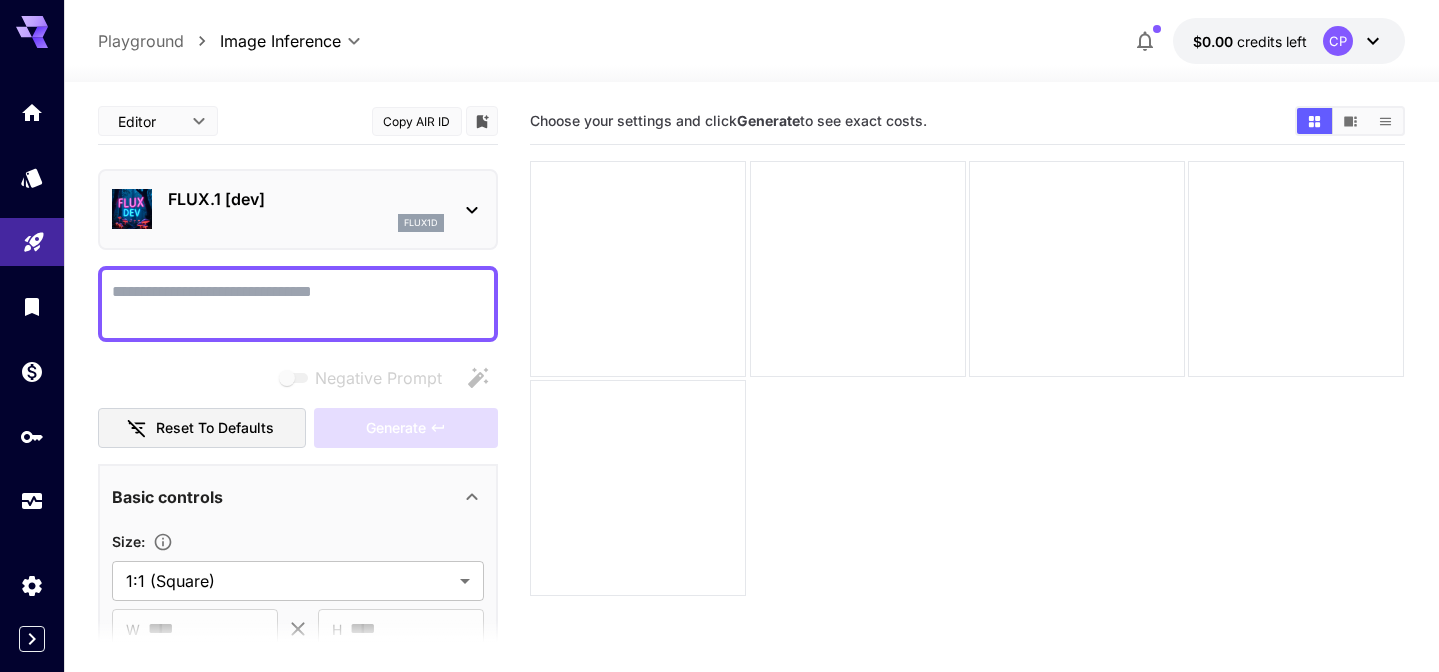 click on "FLUX.1 [dev]" at bounding box center [306, 199] 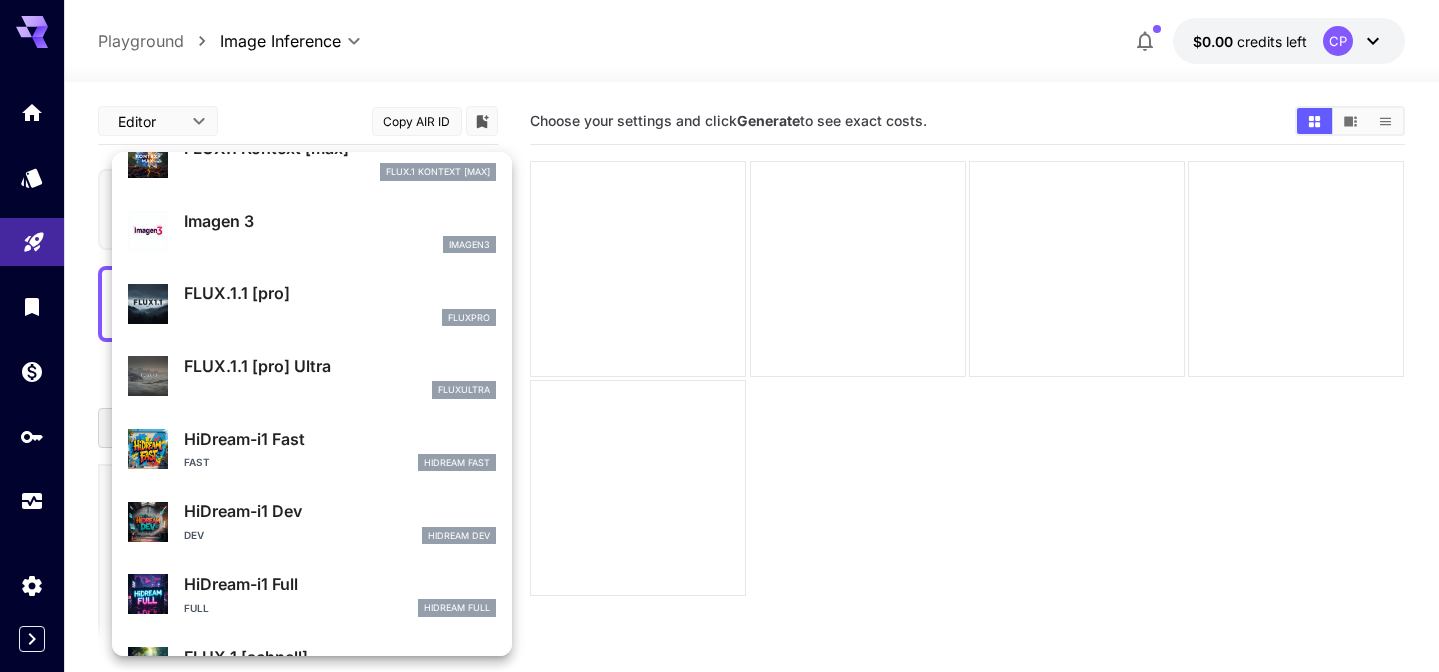 scroll, scrollTop: 1034, scrollLeft: 0, axis: vertical 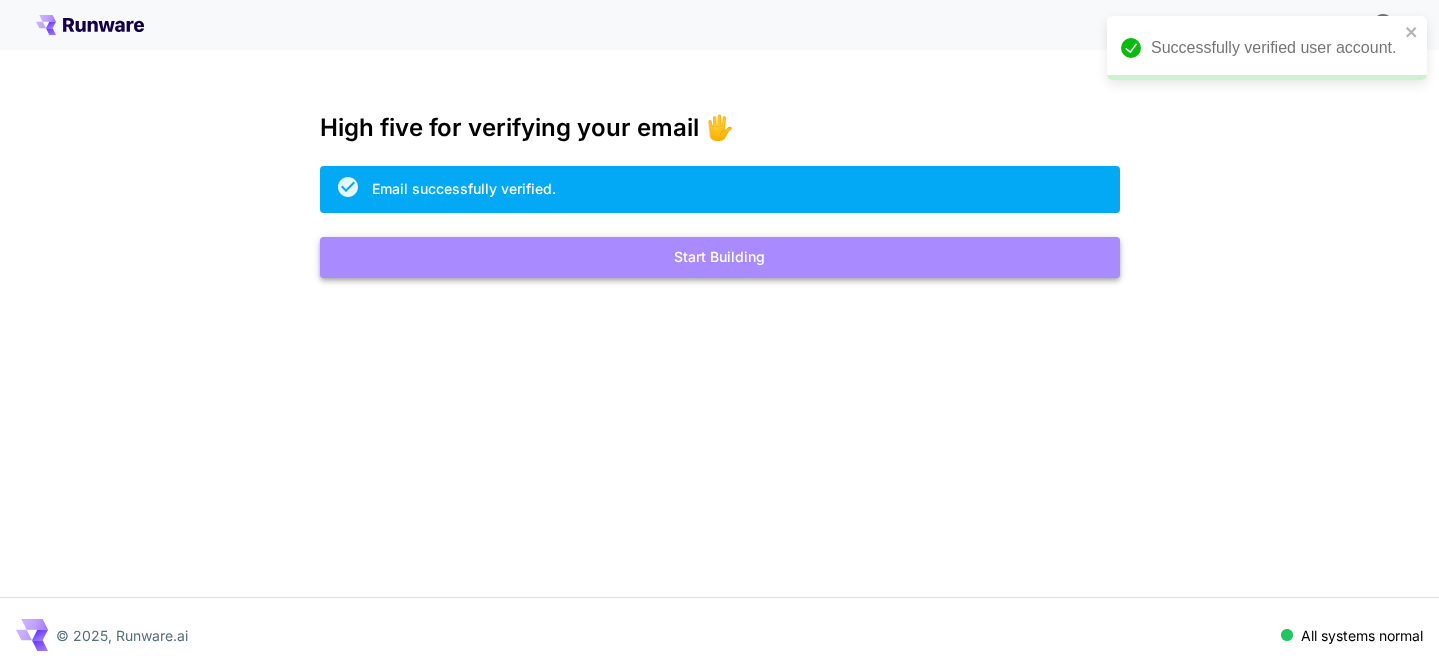 click on "Start Building" at bounding box center [720, 257] 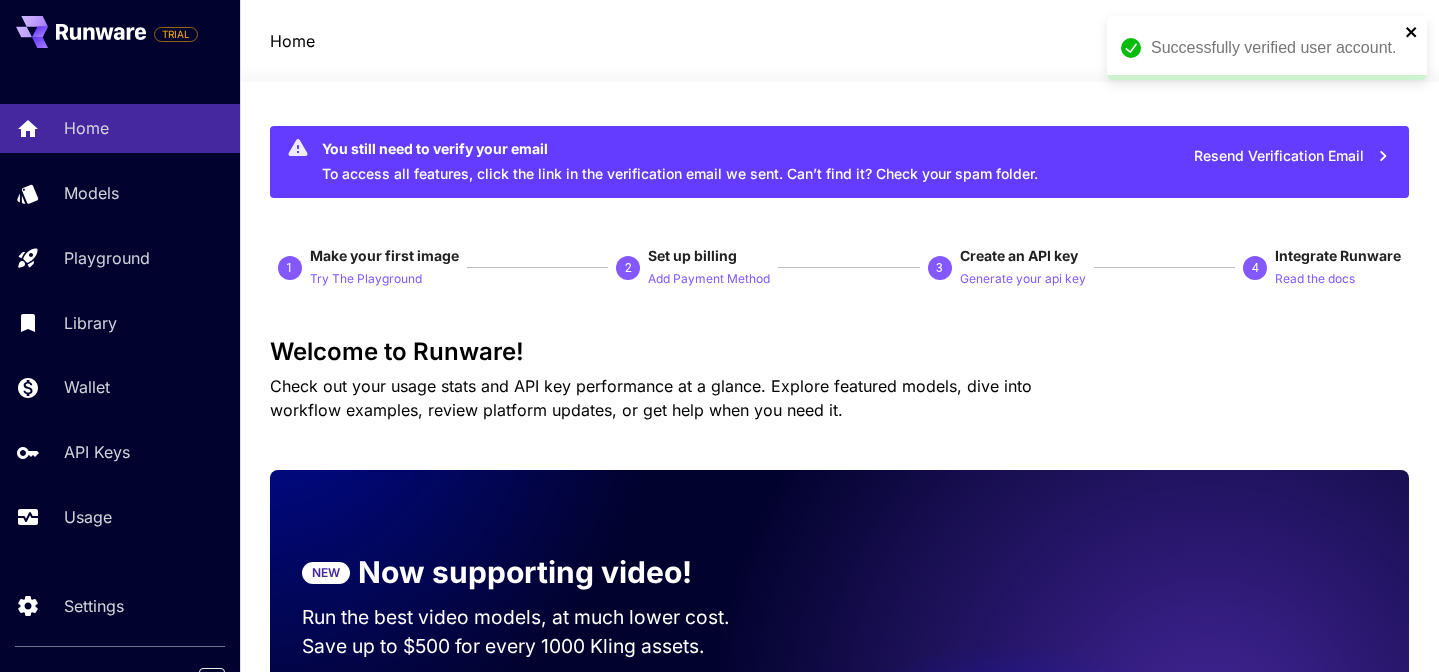 click 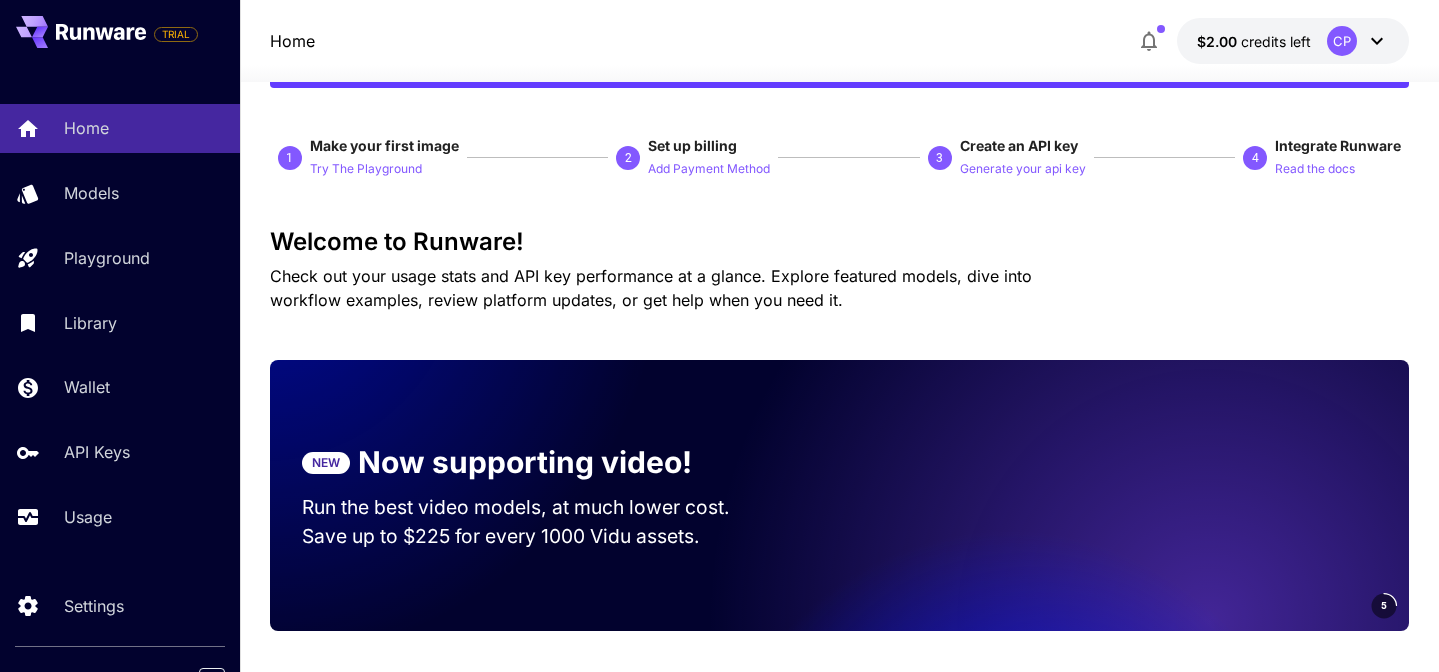 scroll, scrollTop: 0, scrollLeft: 0, axis: both 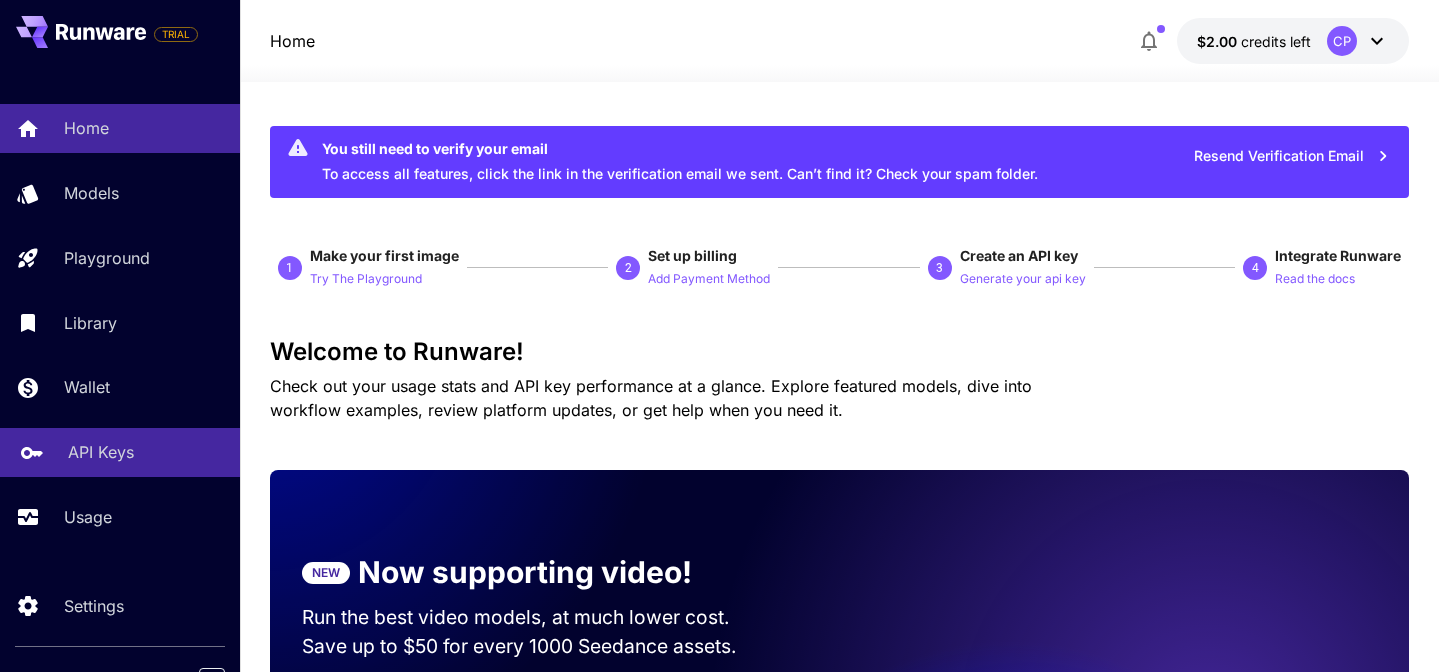 click on "API Keys" at bounding box center (101, 452) 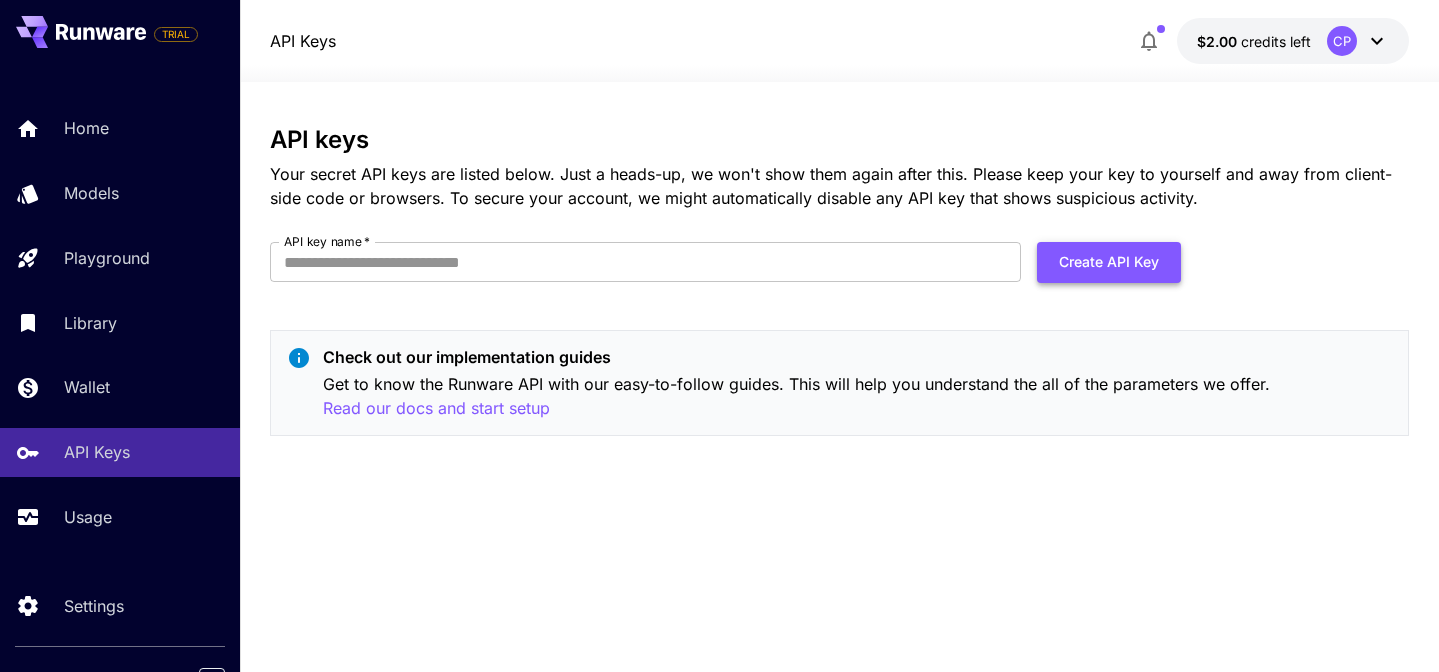 click on "Create API Key" at bounding box center (1109, 262) 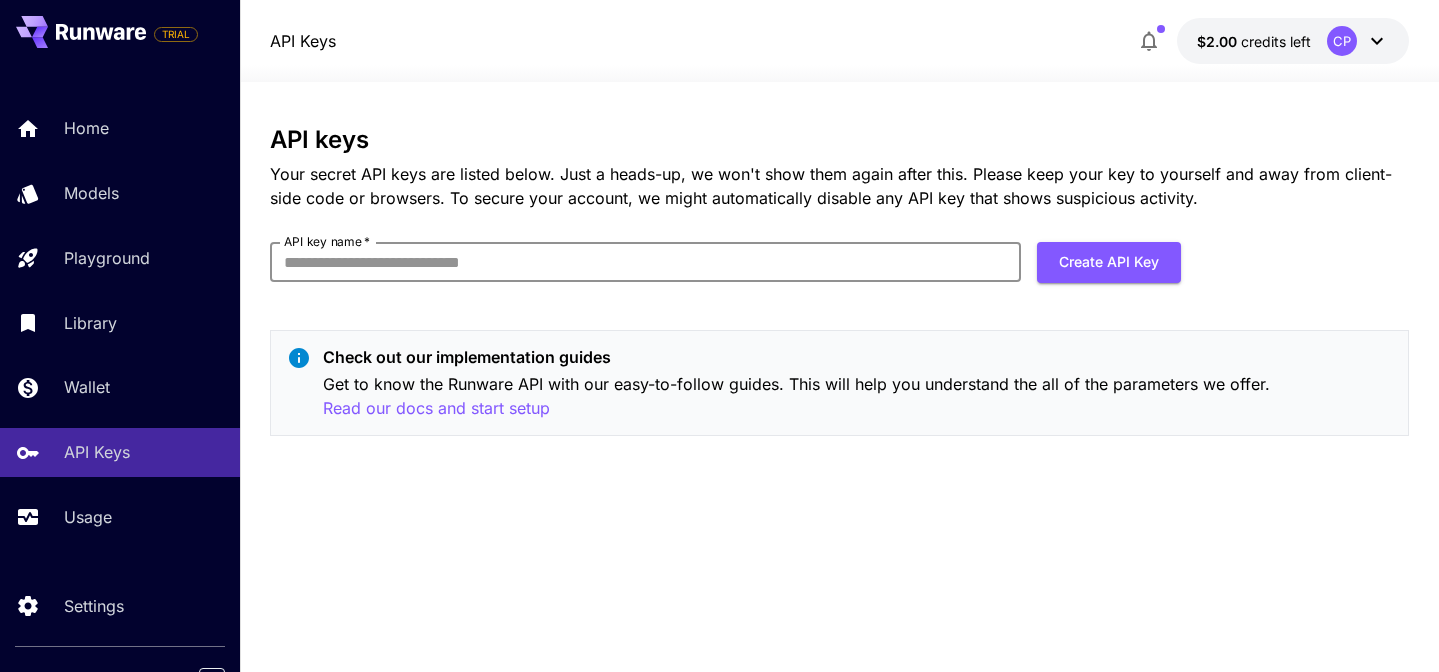 click on "API key name   *" at bounding box center (645, 262) 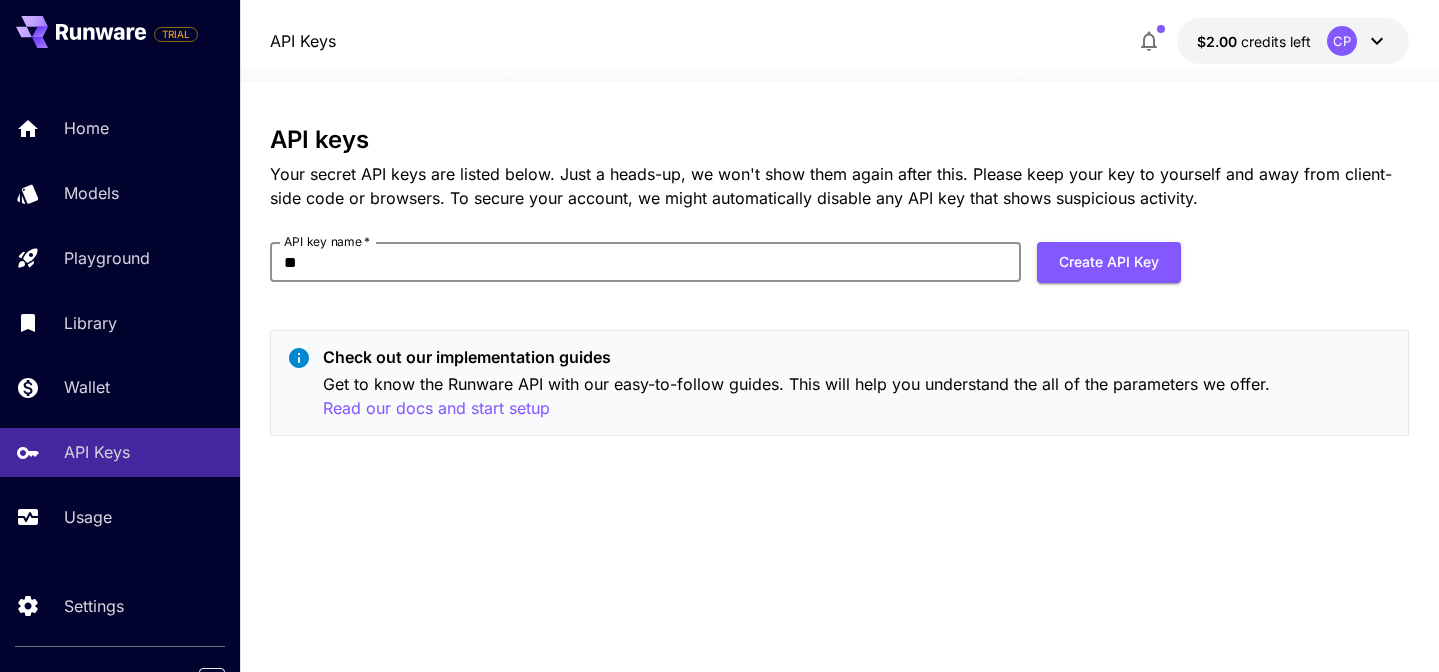 type on "*" 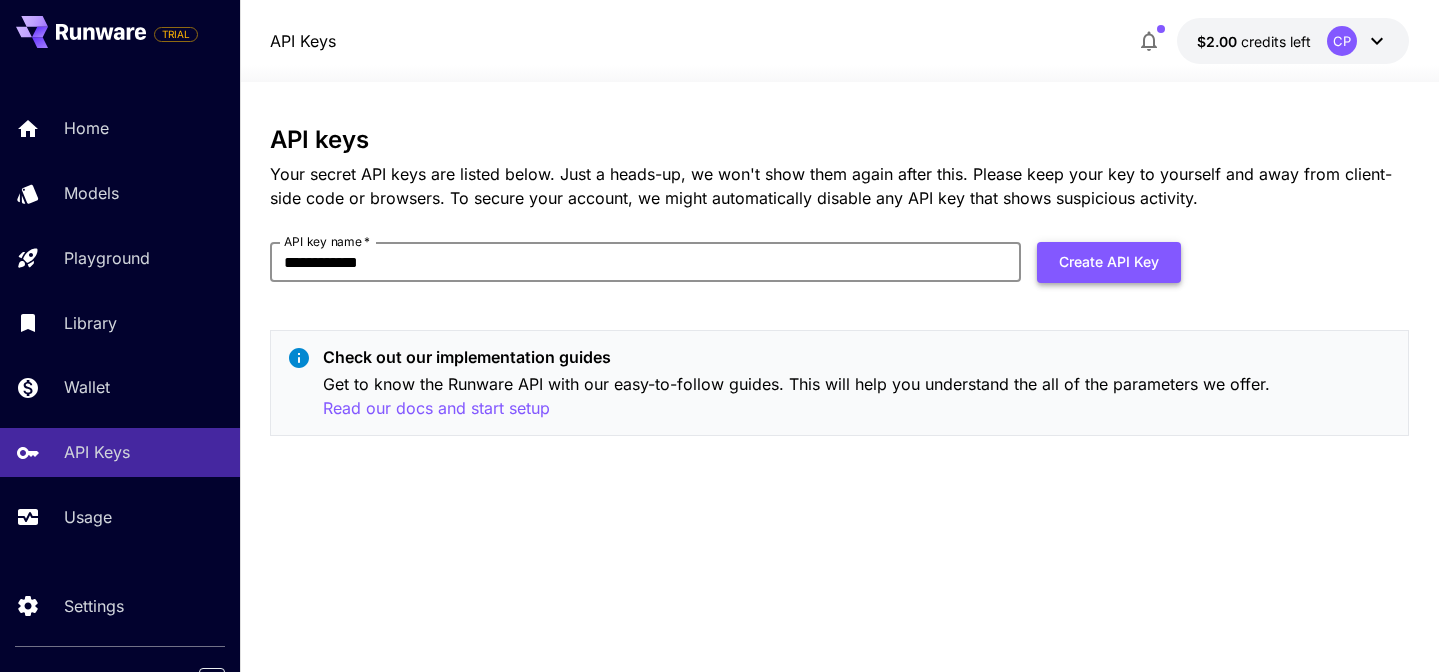type on "**********" 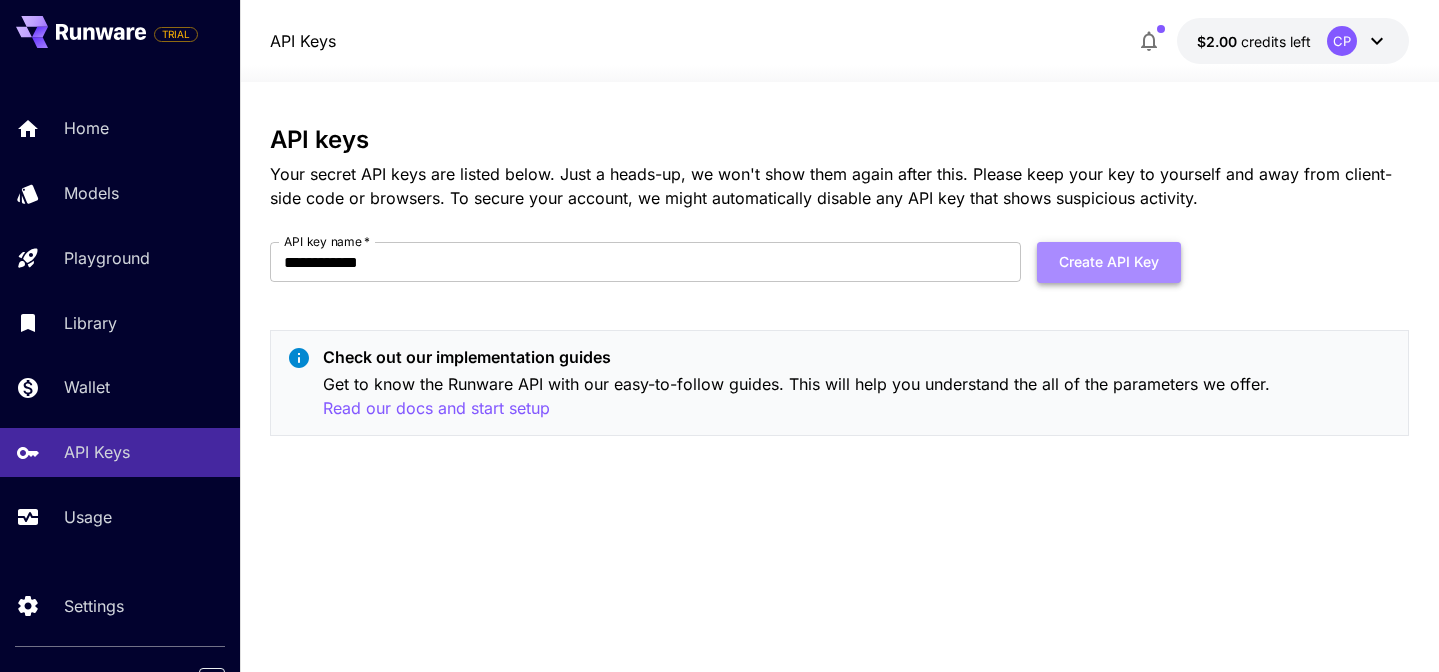 click on "Create API Key" at bounding box center [1109, 262] 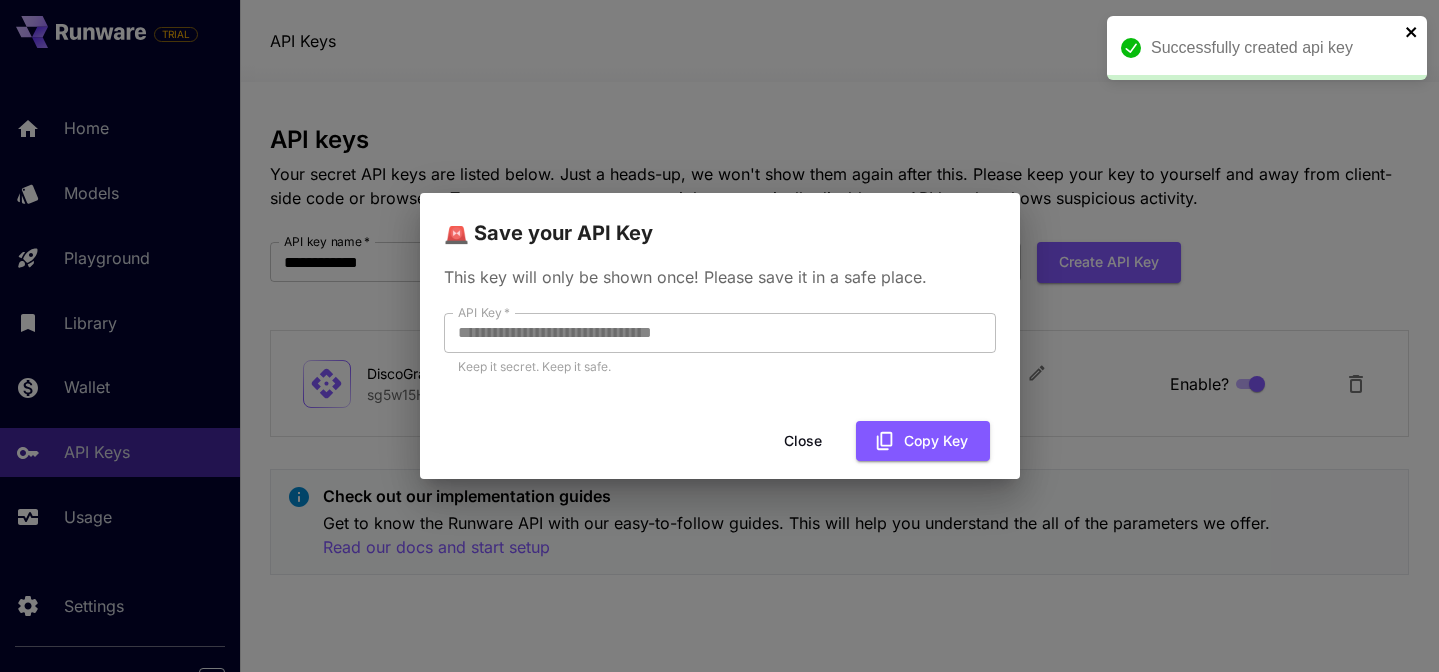 click 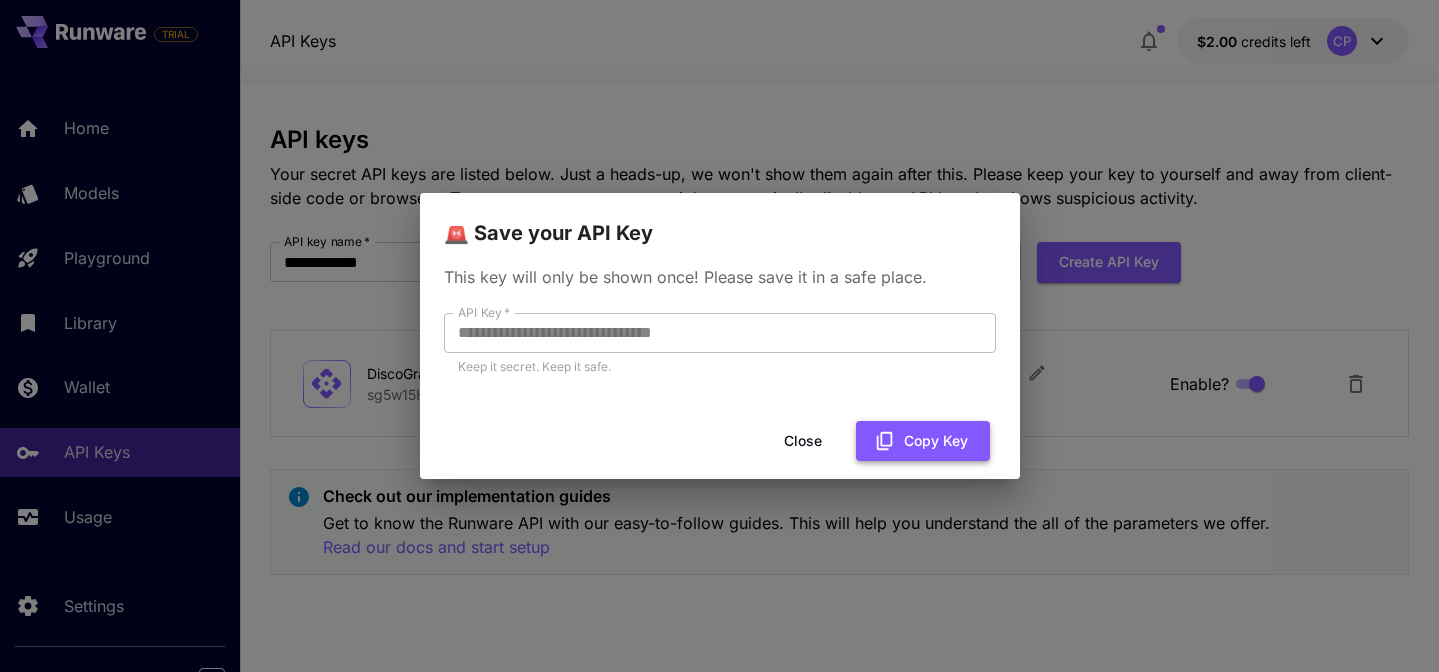 click on "Copy Key" at bounding box center [923, 441] 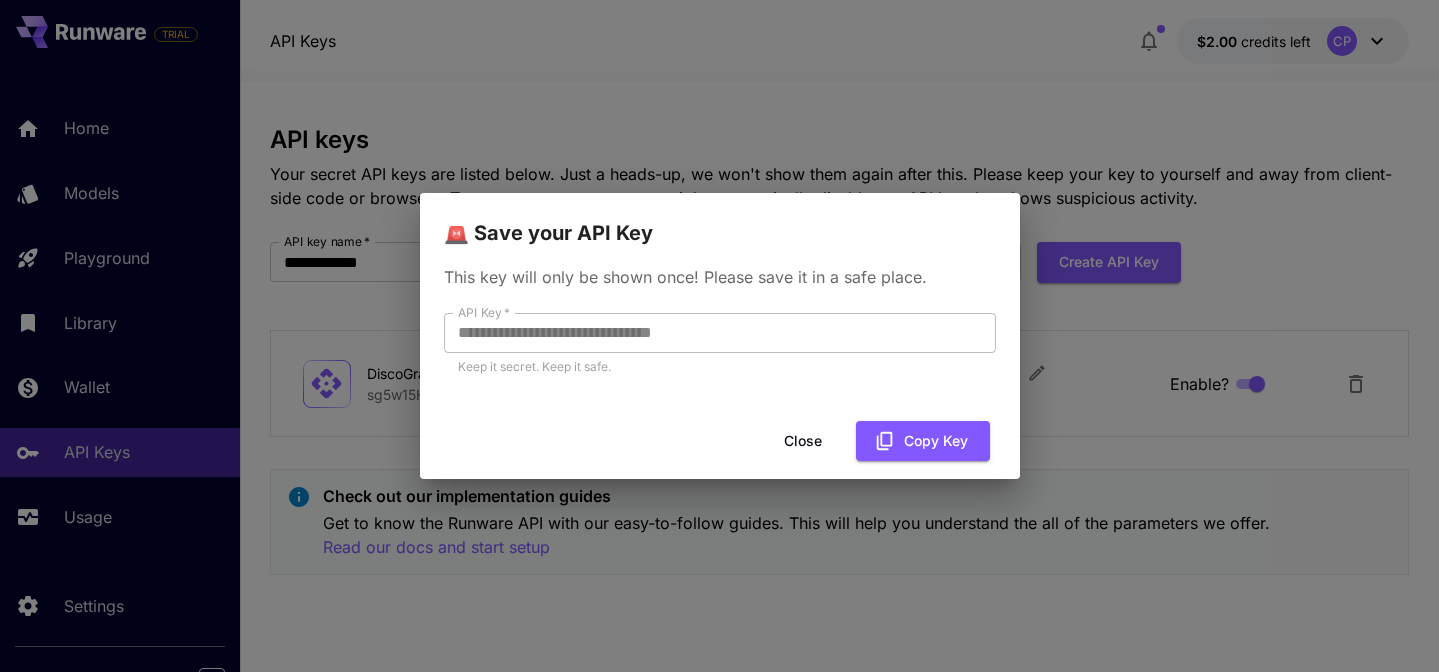click on "Close" at bounding box center (803, 441) 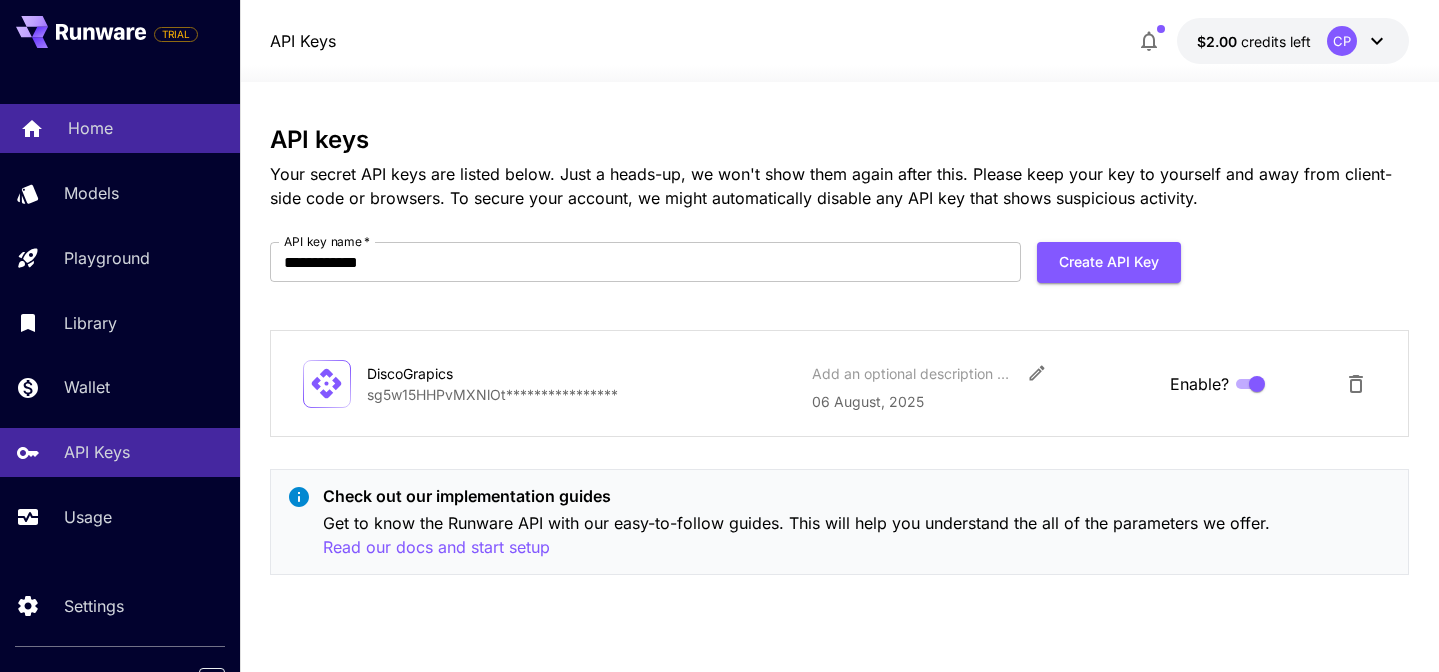 click on "Home" at bounding box center (120, 128) 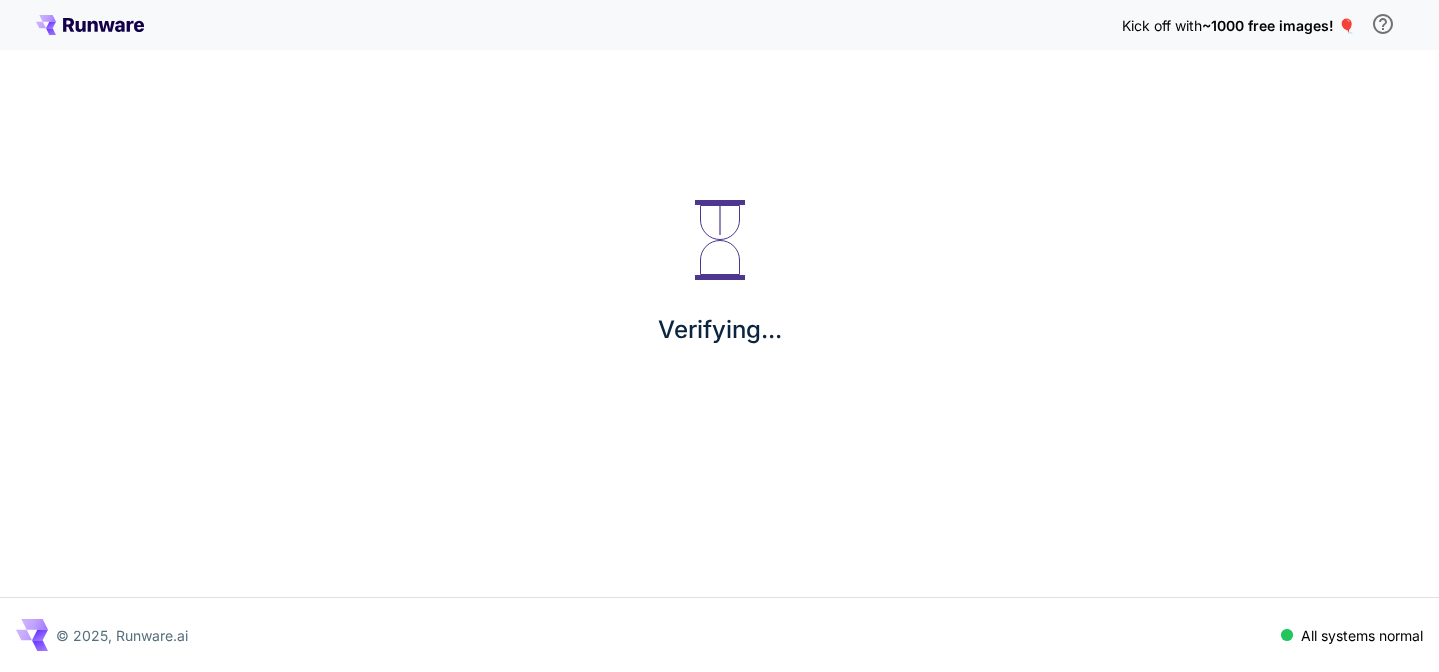 scroll, scrollTop: 0, scrollLeft: 0, axis: both 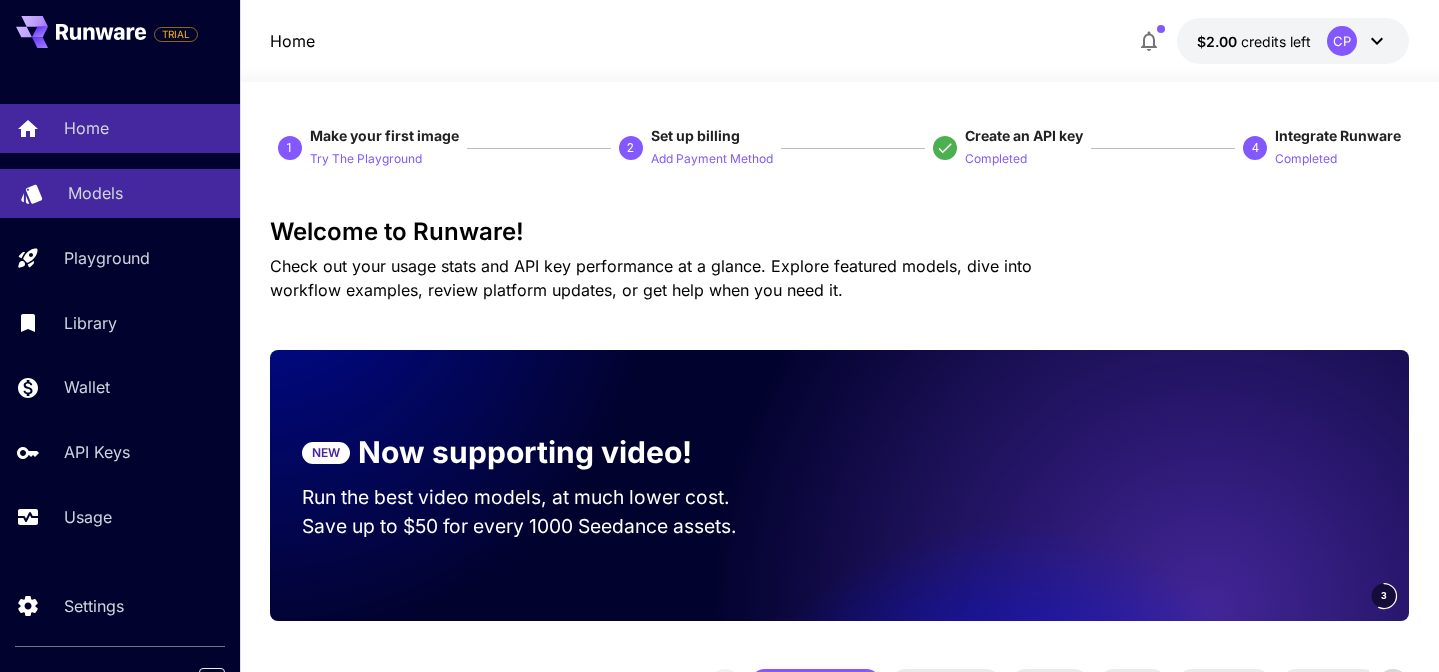 click on "Models" at bounding box center [146, 193] 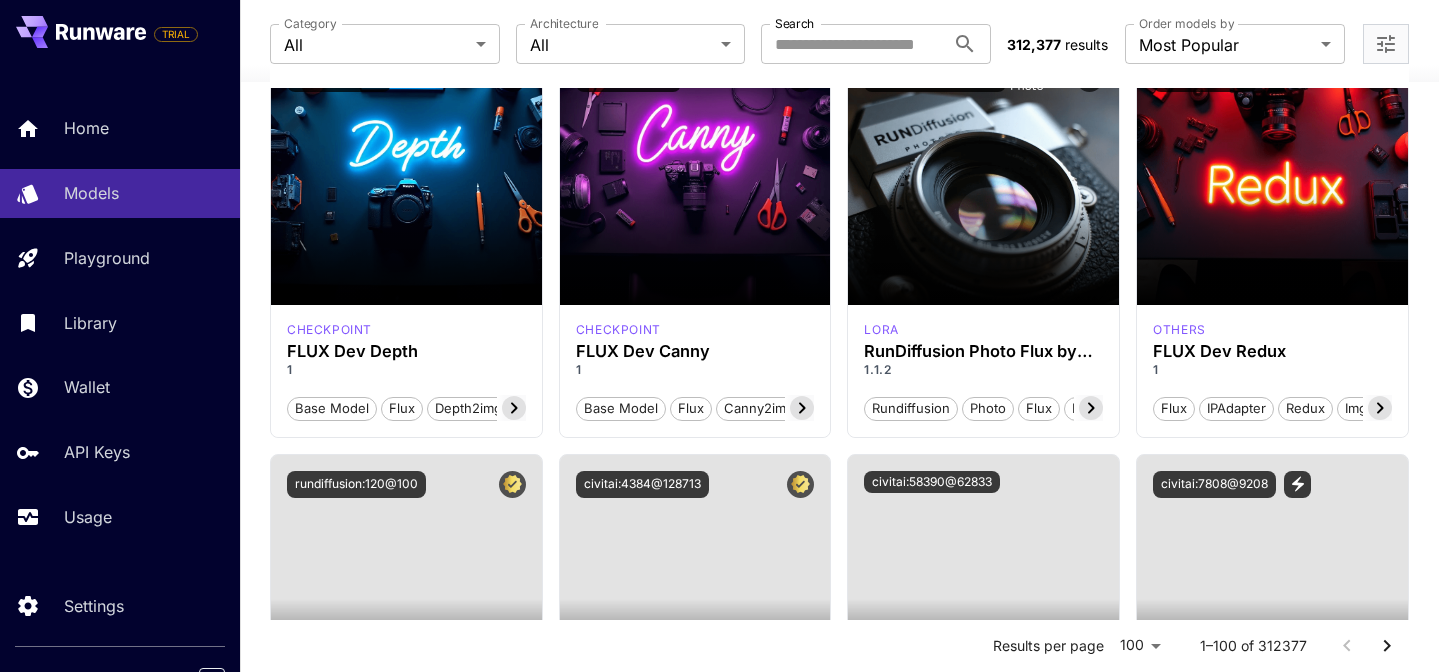scroll, scrollTop: 1922, scrollLeft: 0, axis: vertical 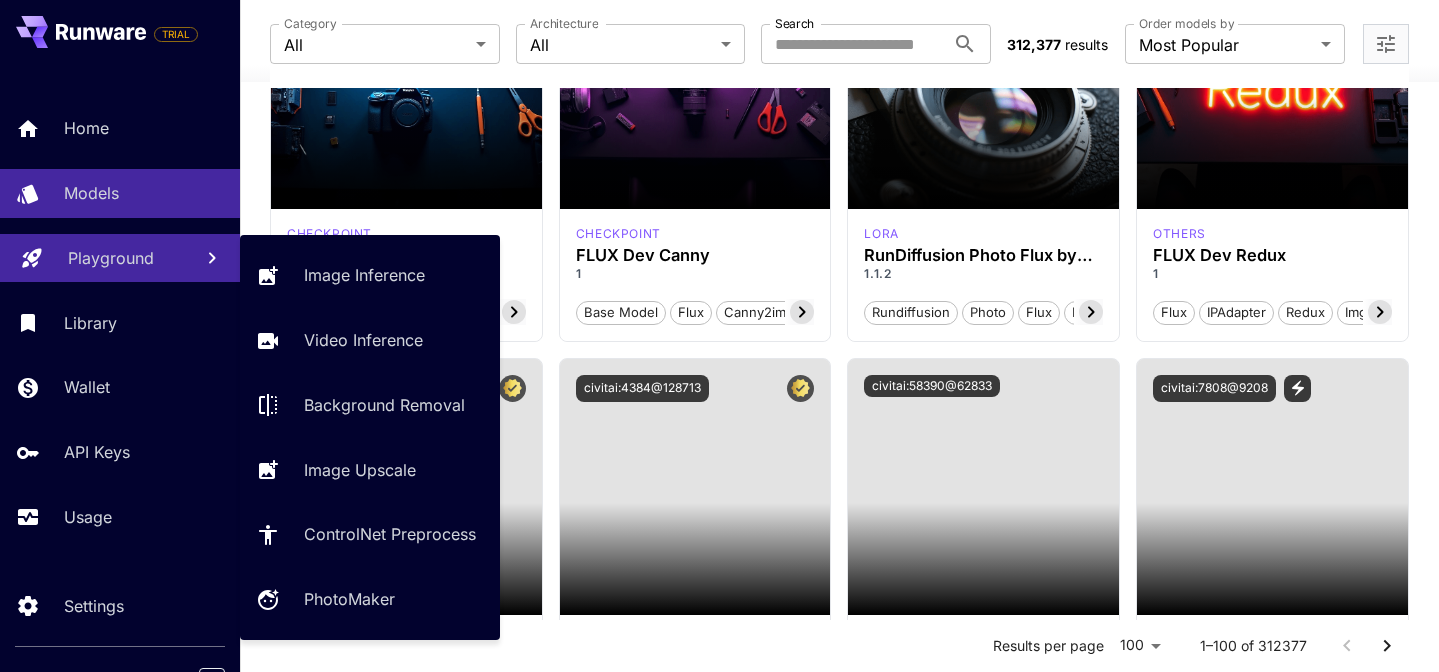 click on "Playground" at bounding box center [122, 258] 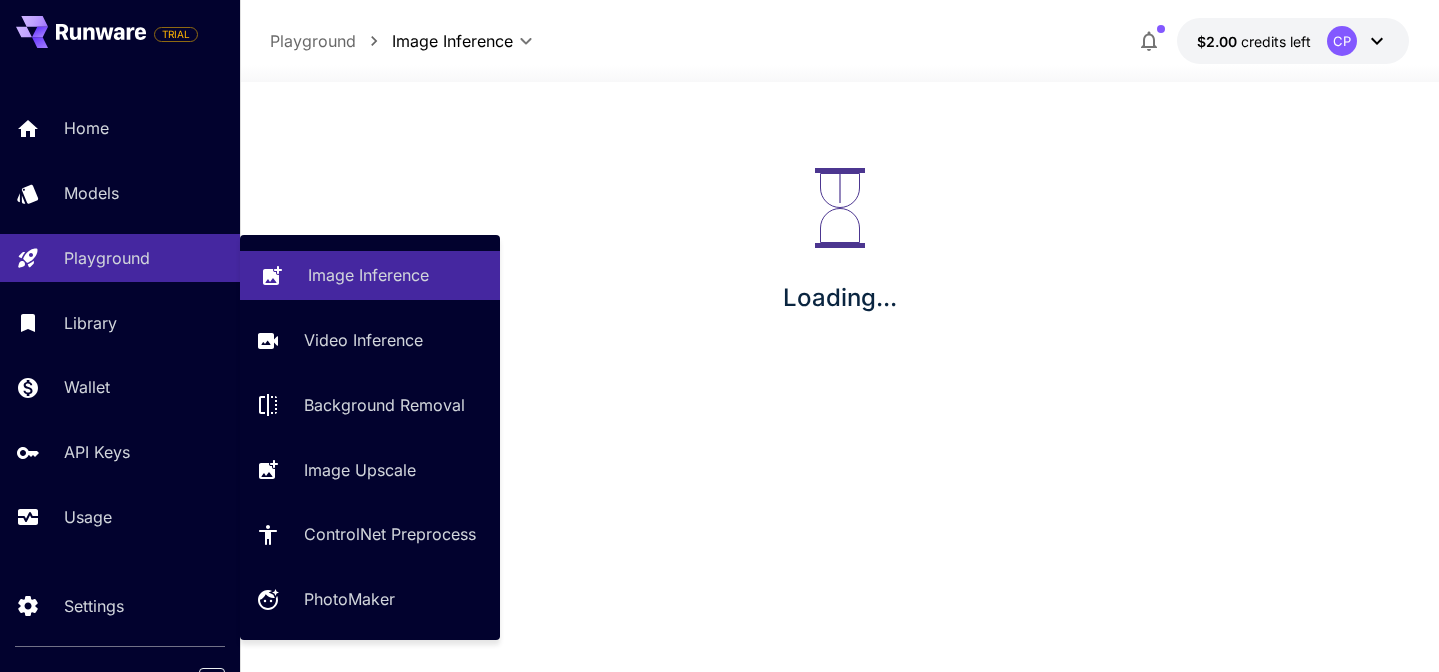 click on "Image Inference" at bounding box center [368, 275] 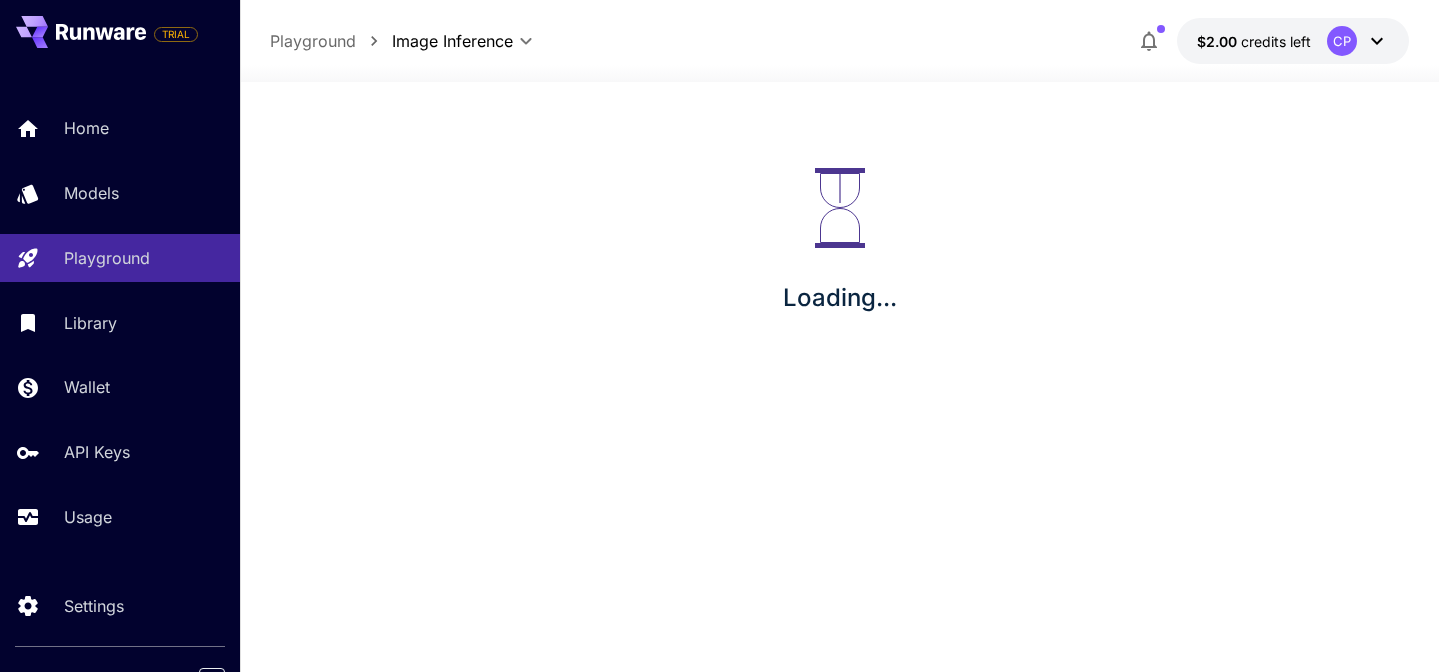 click 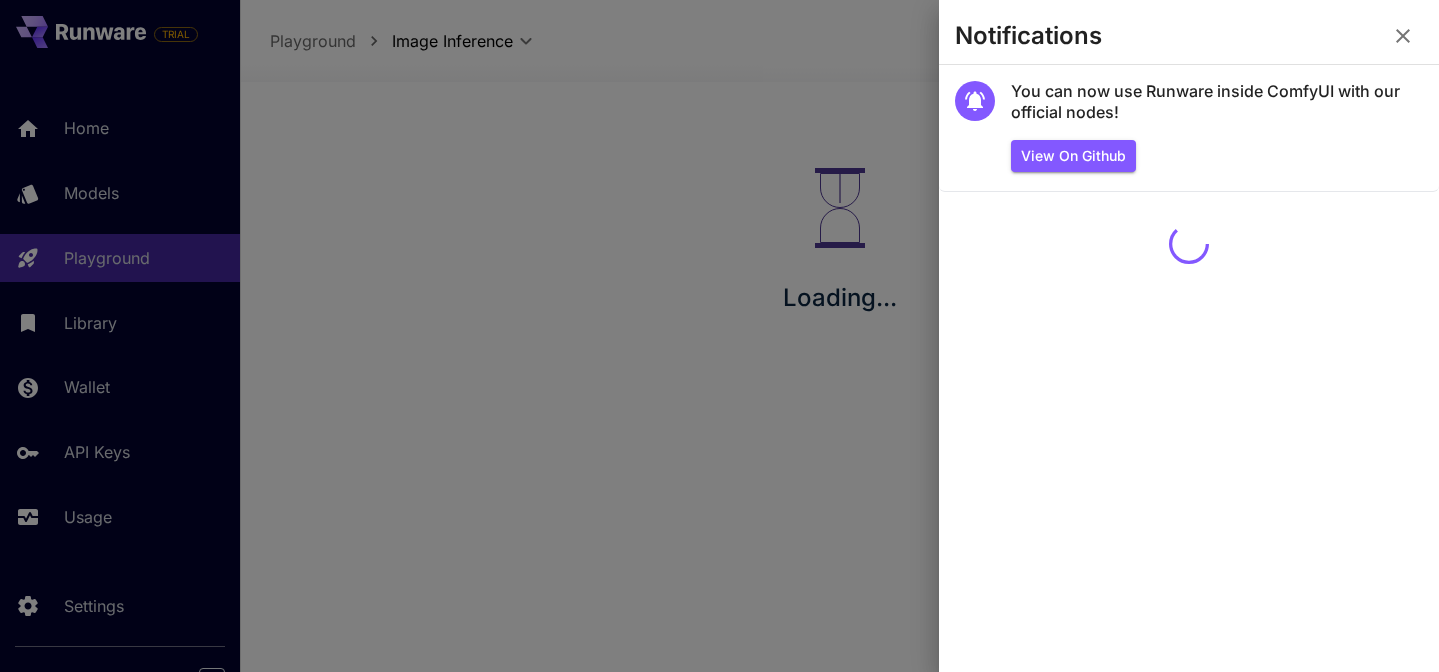 click 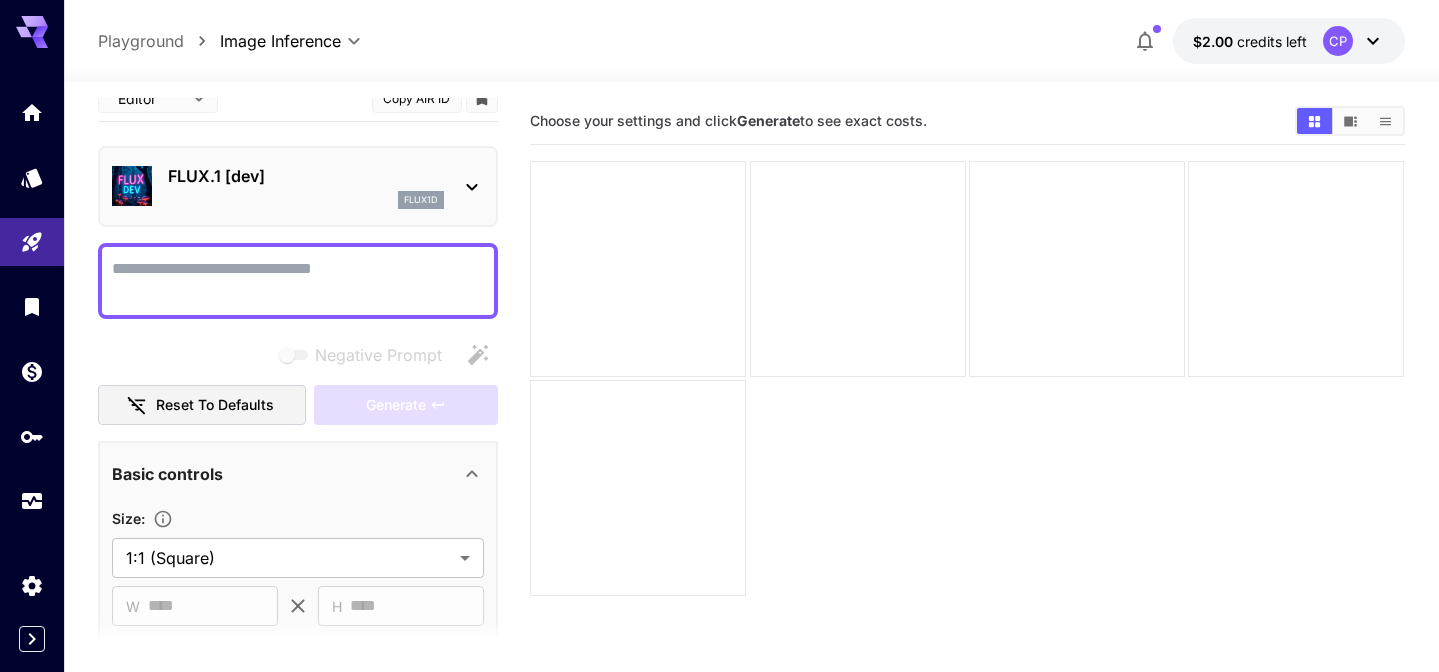 scroll, scrollTop: 0, scrollLeft: 0, axis: both 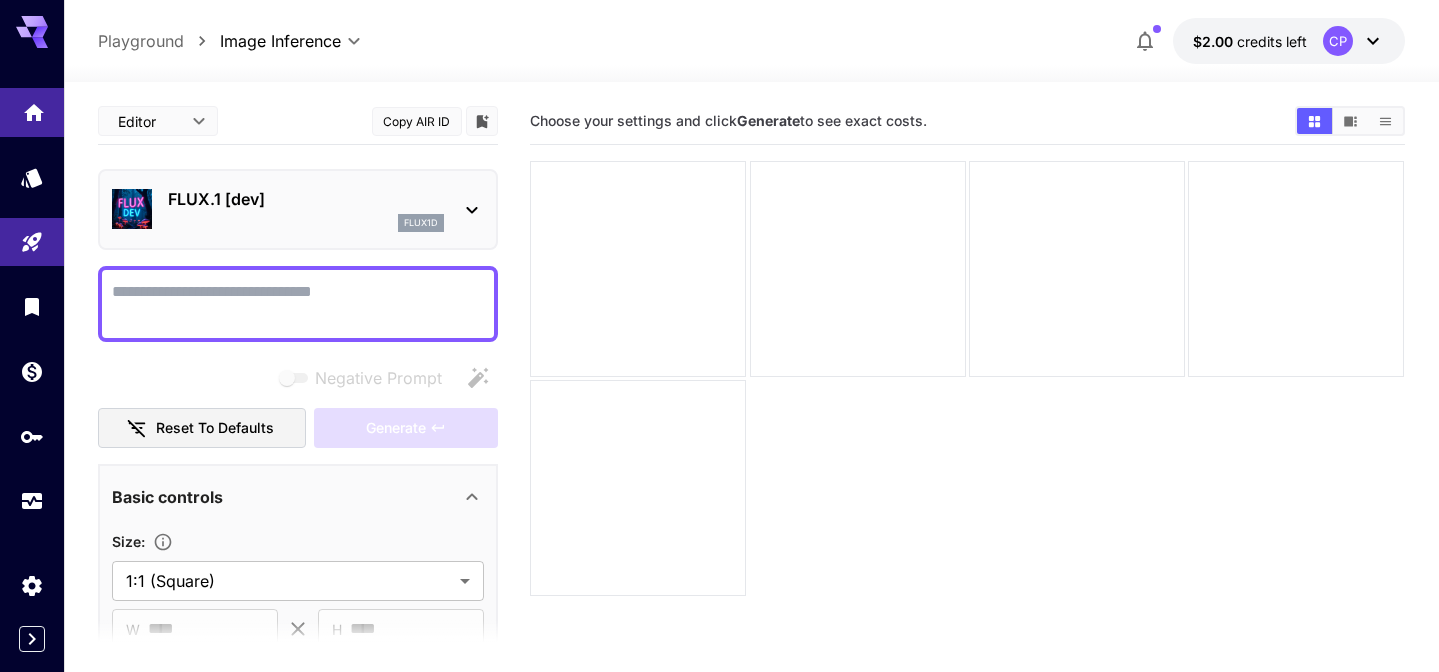 click at bounding box center [32, 112] 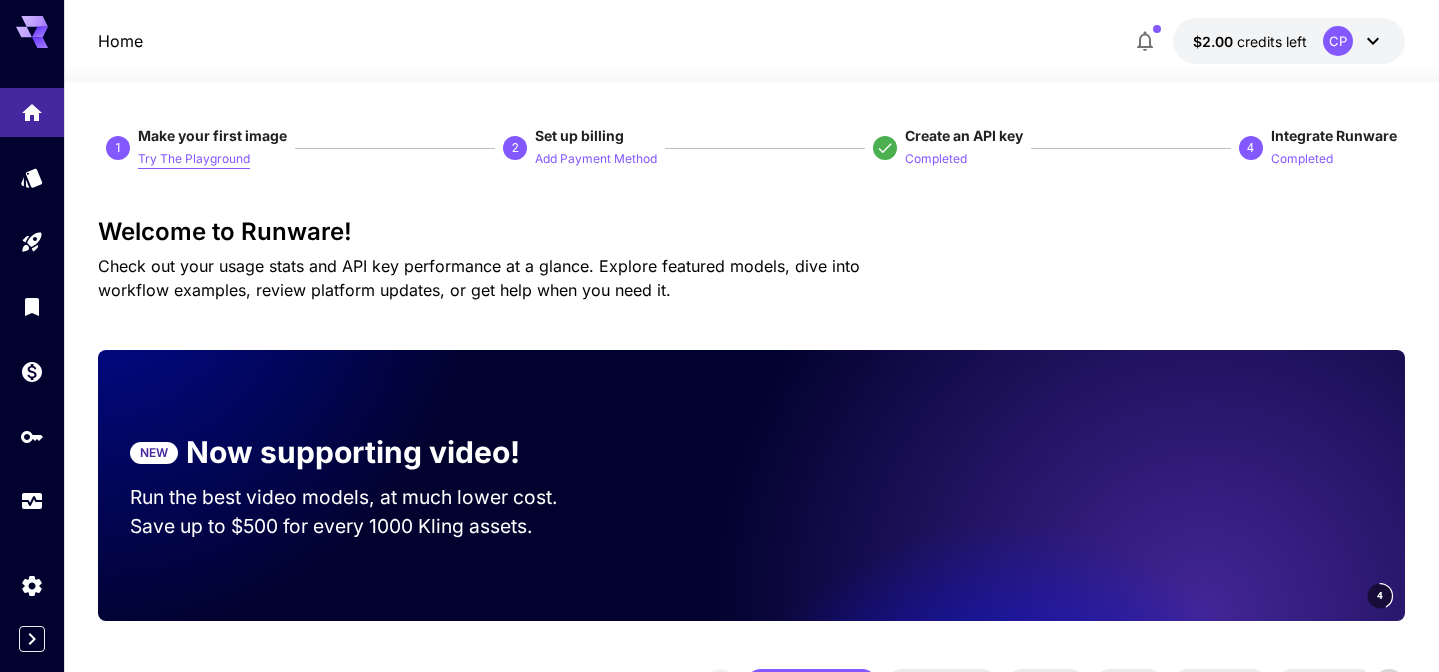 click on "Try The Playground" at bounding box center (194, 159) 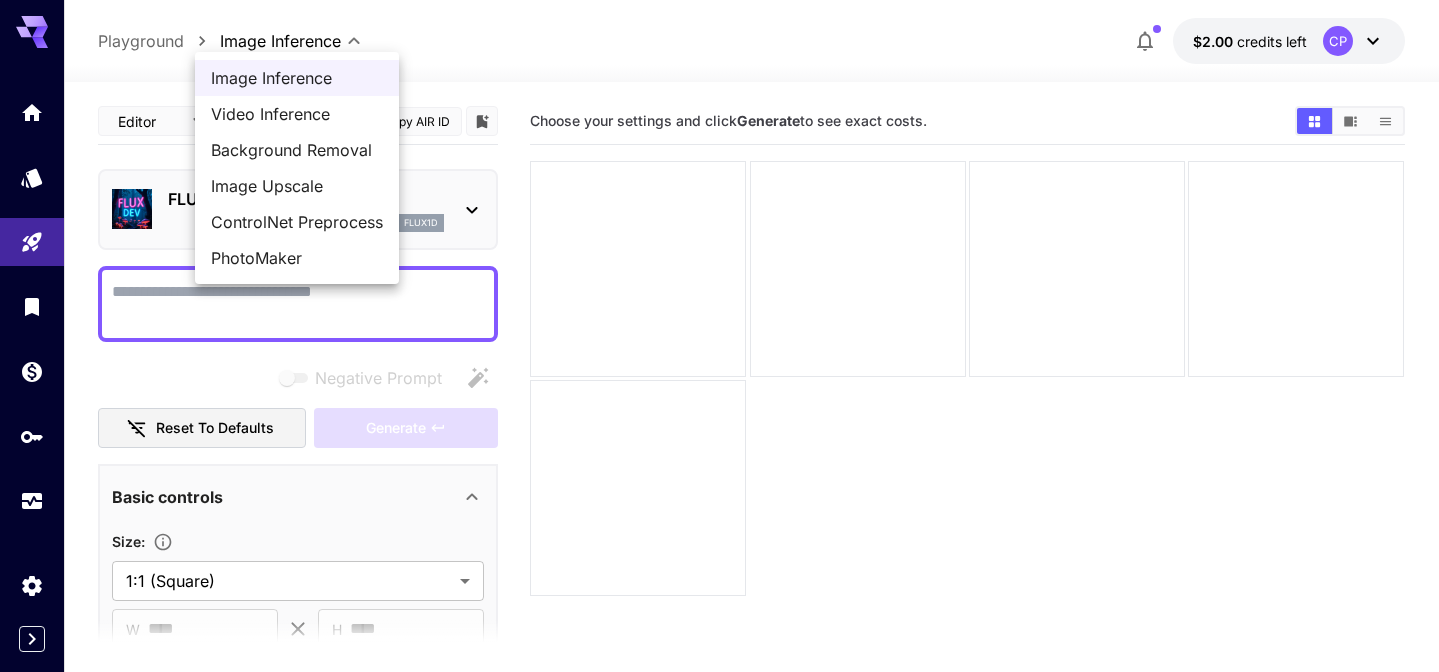 click on "**********" at bounding box center (719, 415) 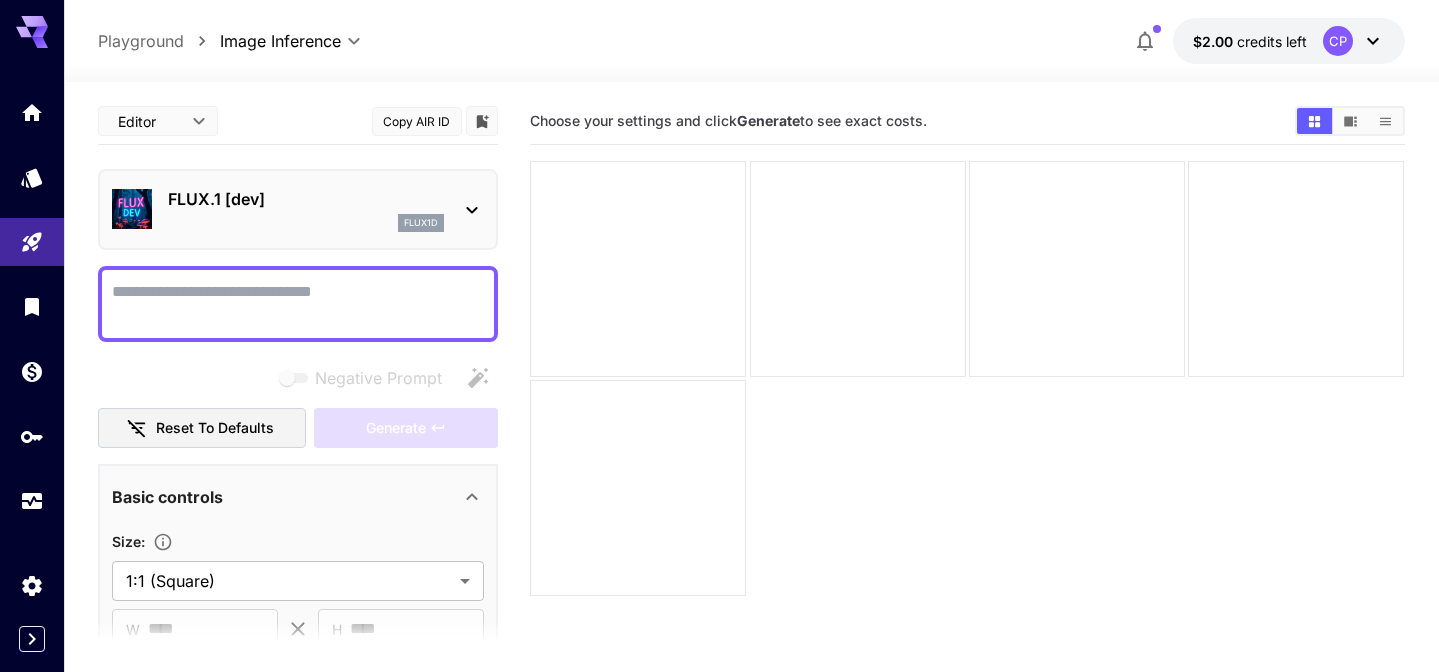 click at bounding box center (298, 304) 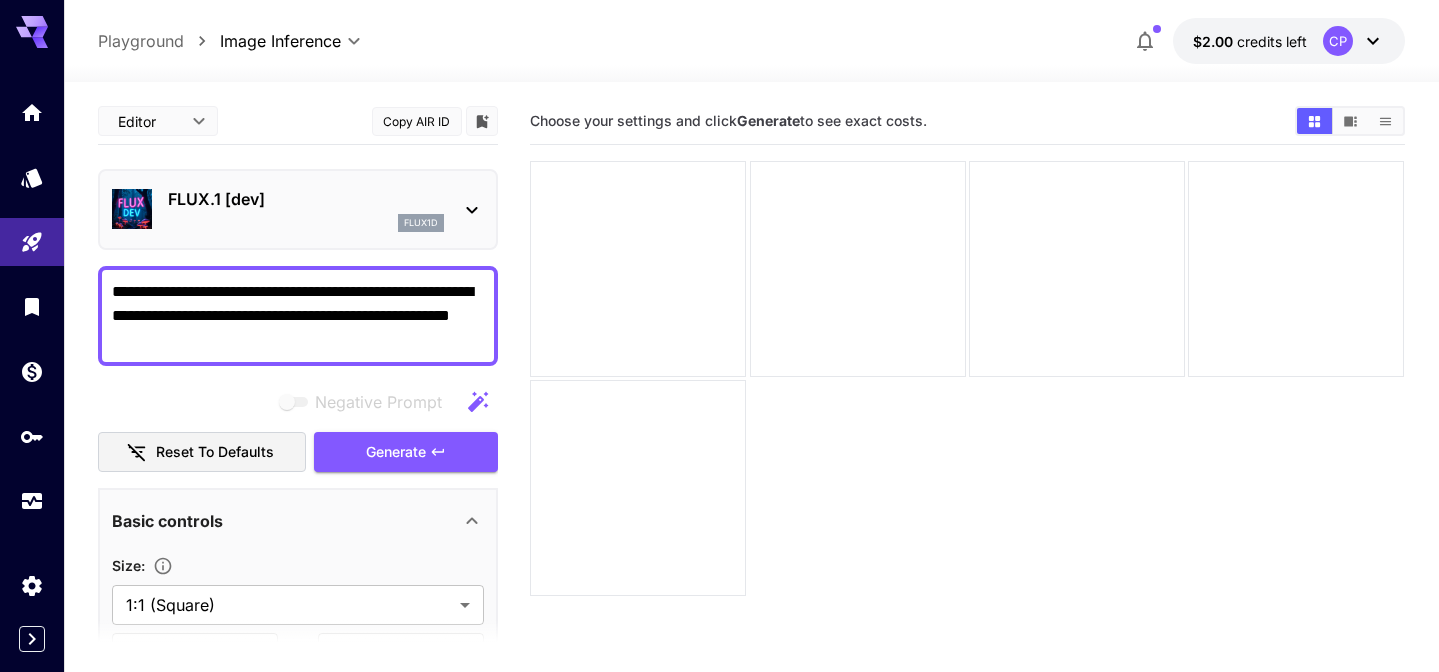 drag, startPoint x: 261, startPoint y: 292, endPoint x: 491, endPoint y: 290, distance: 230.0087 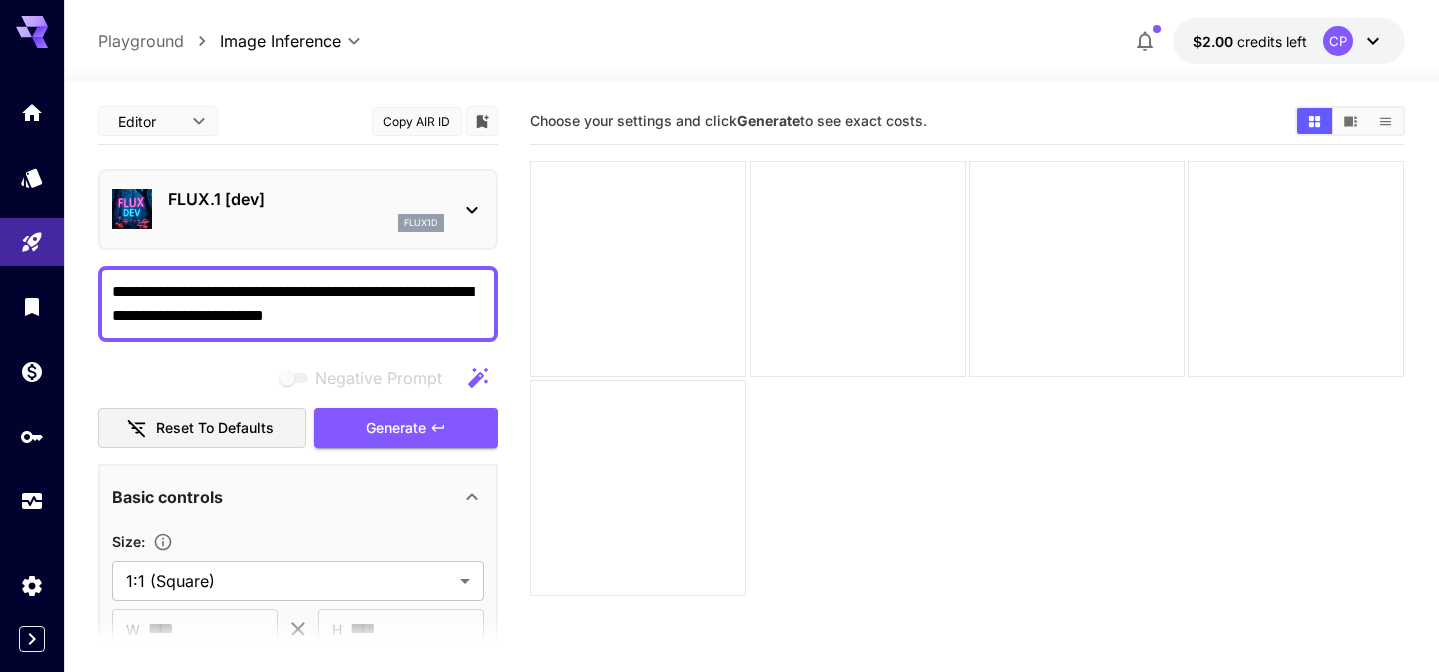 drag, startPoint x: 259, startPoint y: 287, endPoint x: 356, endPoint y: 288, distance: 97.00516 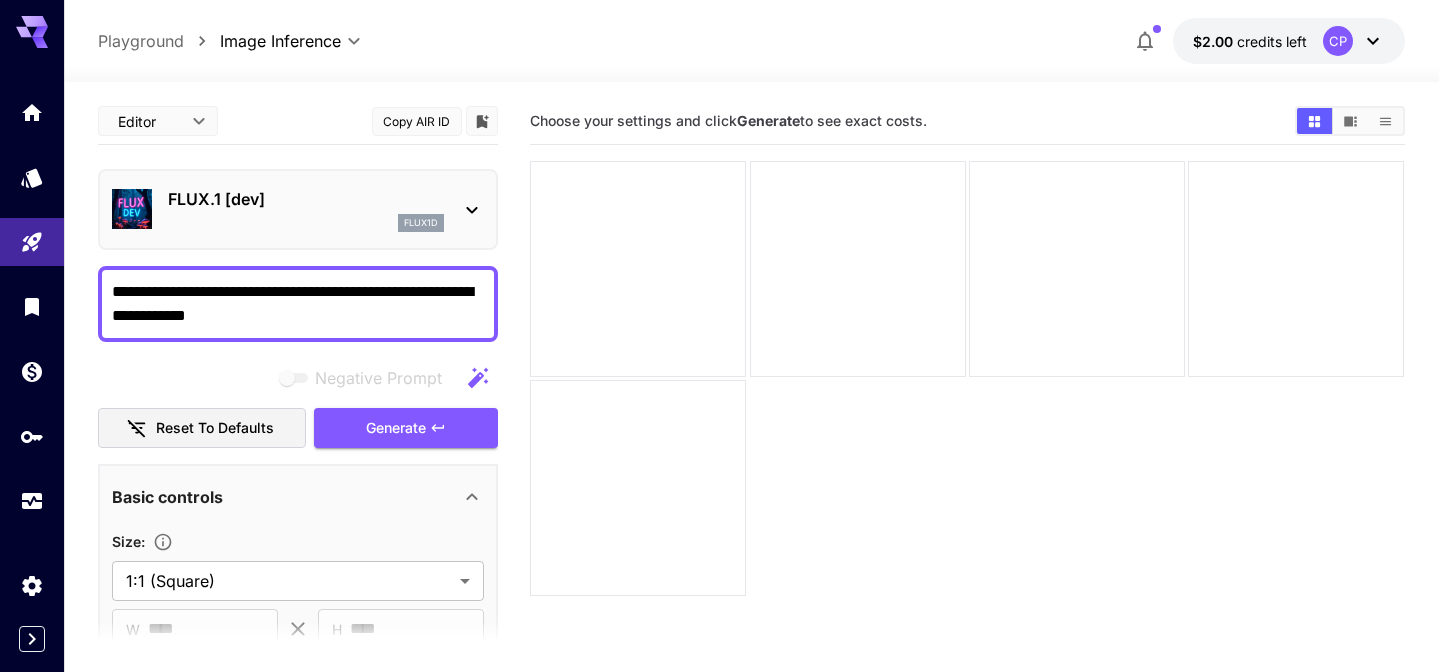 click on "**********" at bounding box center [298, 304] 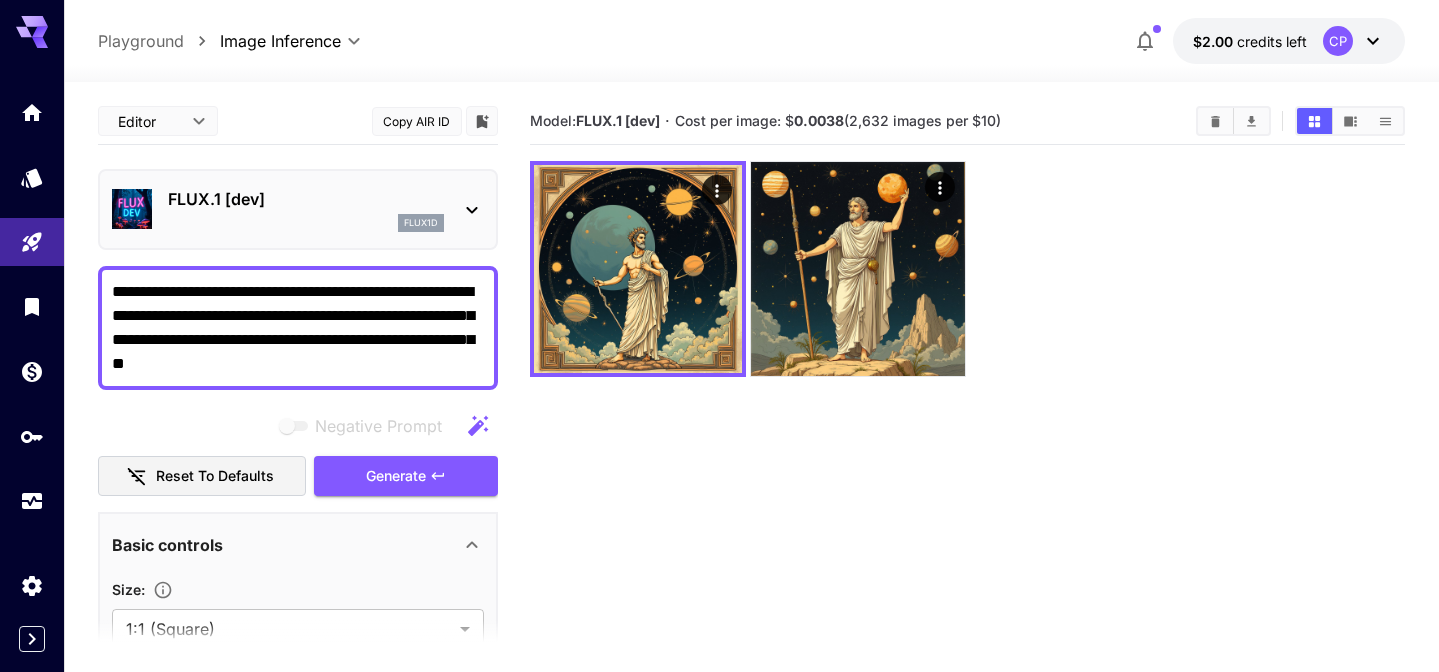 type on "**********" 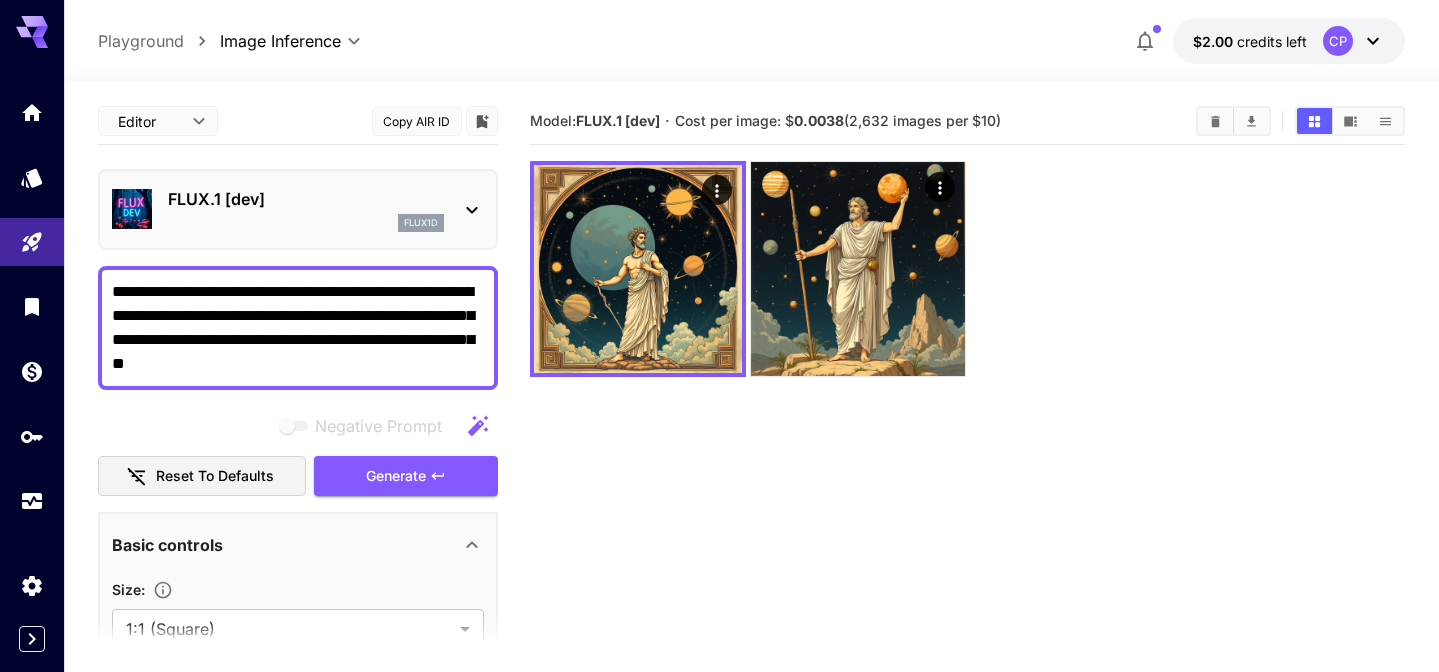 click on "**********" at bounding box center (298, 328) 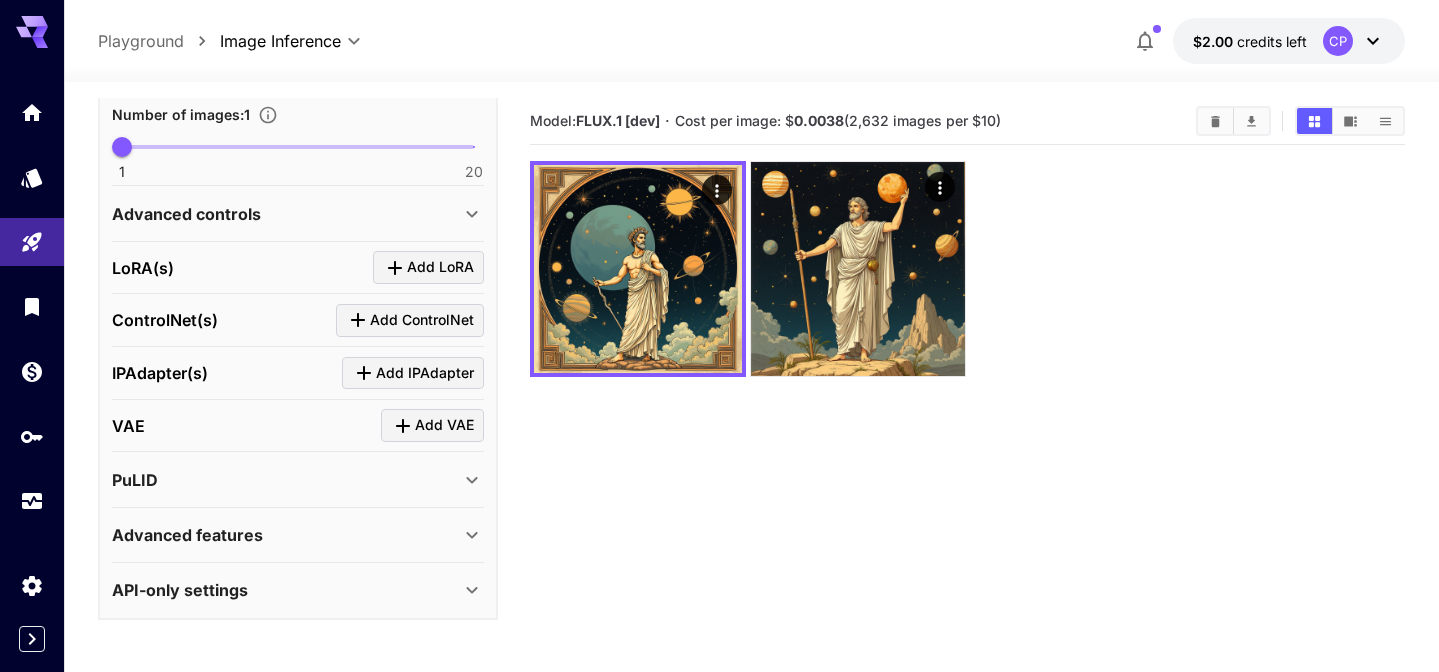 scroll, scrollTop: 0, scrollLeft: 0, axis: both 